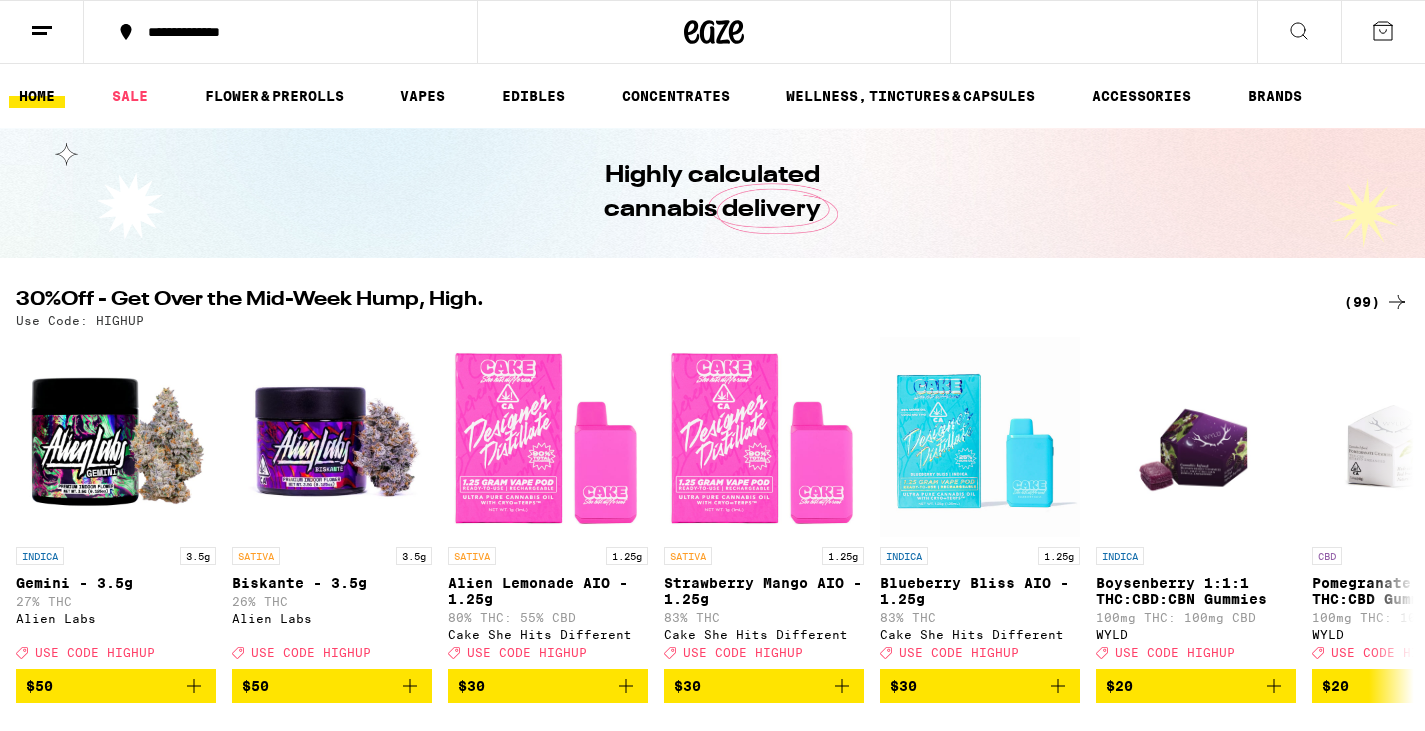 scroll, scrollTop: 0, scrollLeft: 0, axis: both 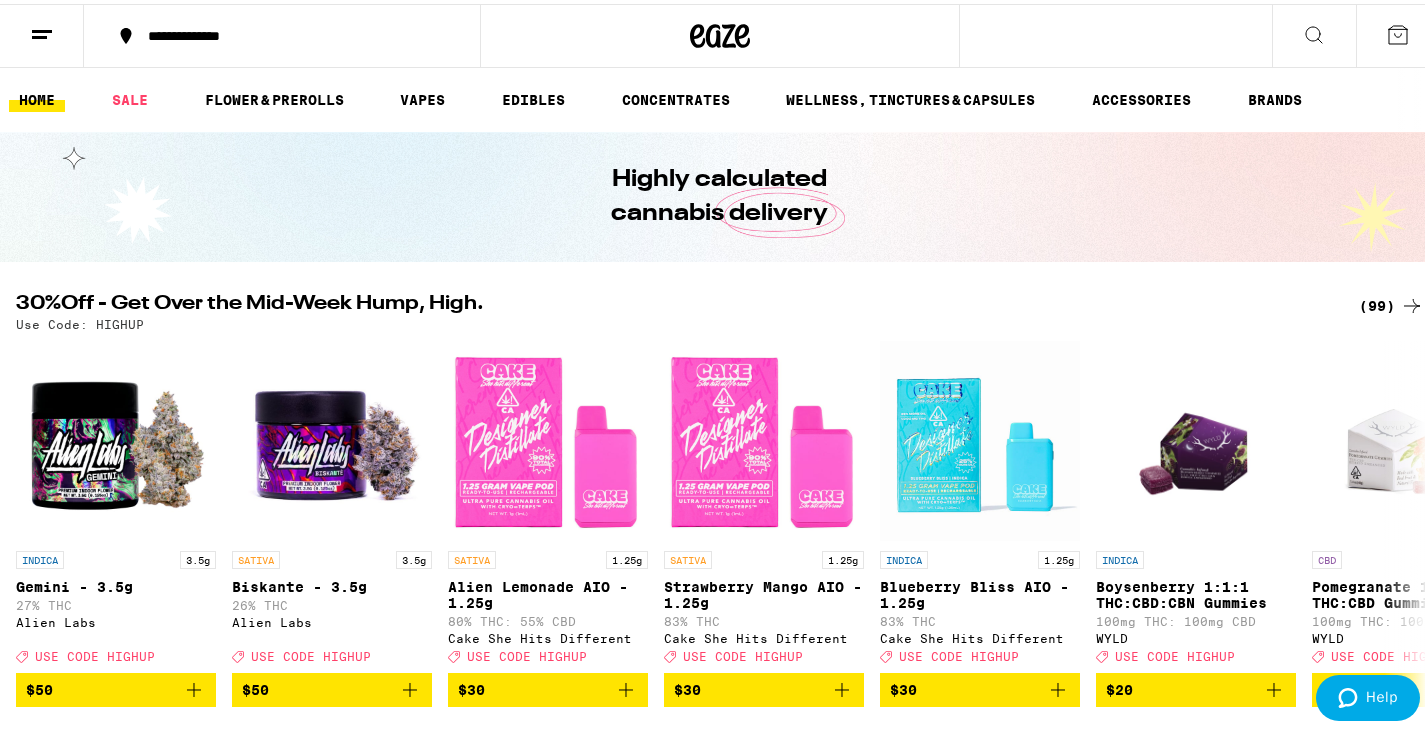 click on "**********" at bounding box center [292, 32] 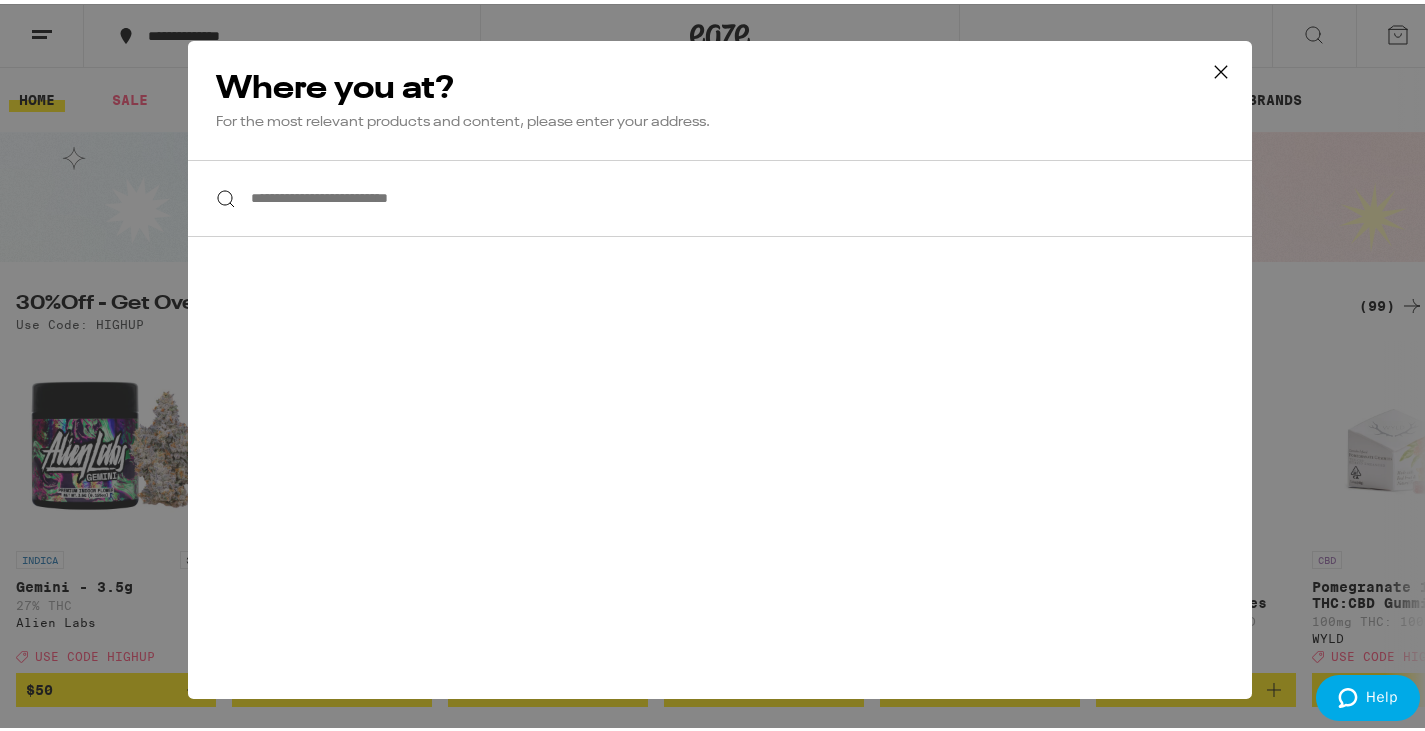 click on "**********" at bounding box center (720, 194) 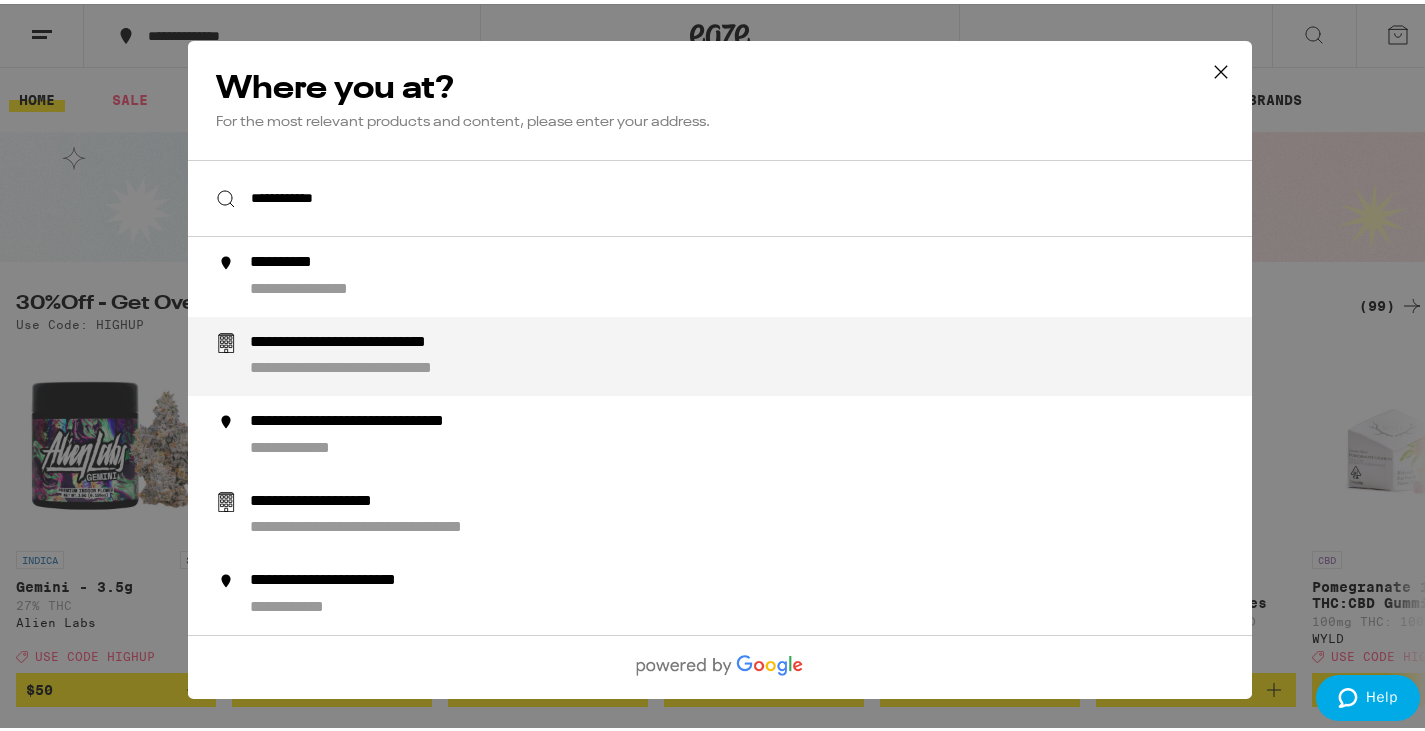 click on "**********" at bounding box center [400, 338] 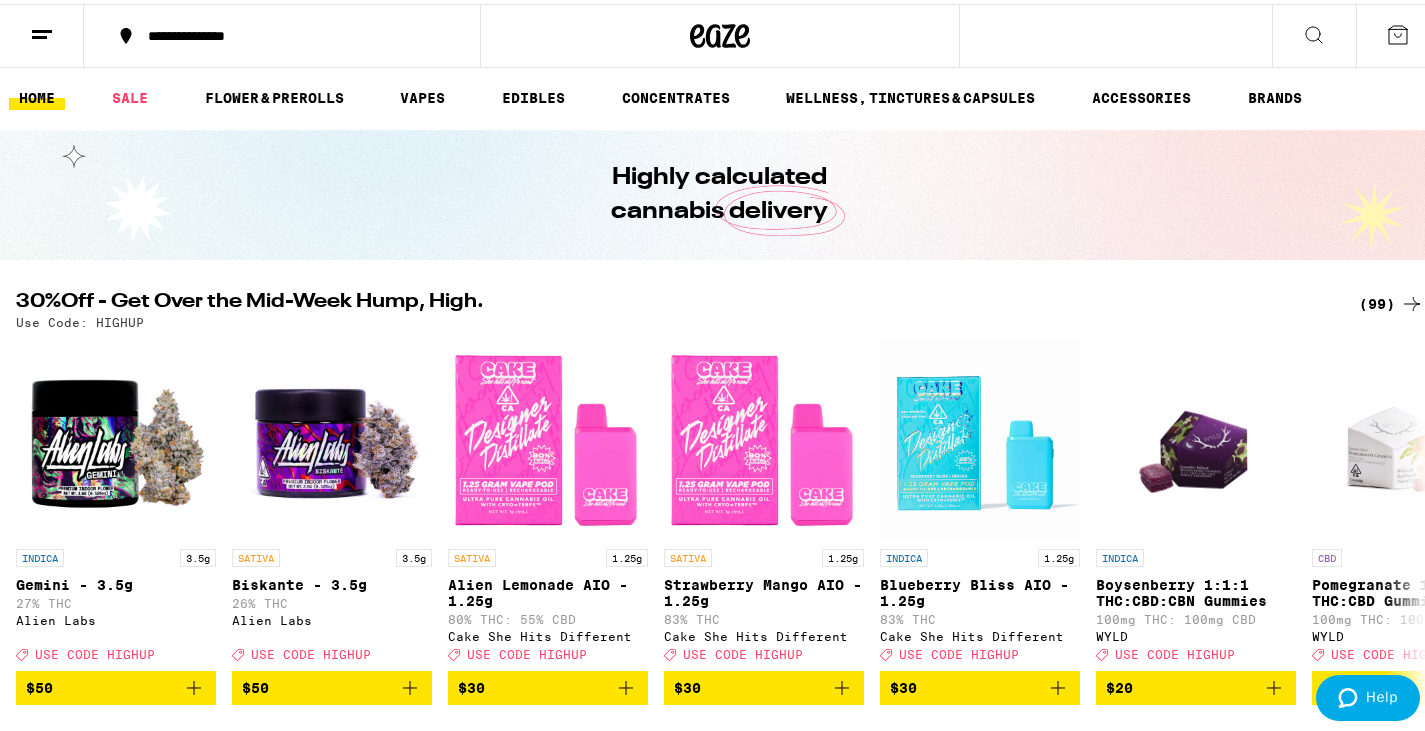 scroll, scrollTop: 0, scrollLeft: 0, axis: both 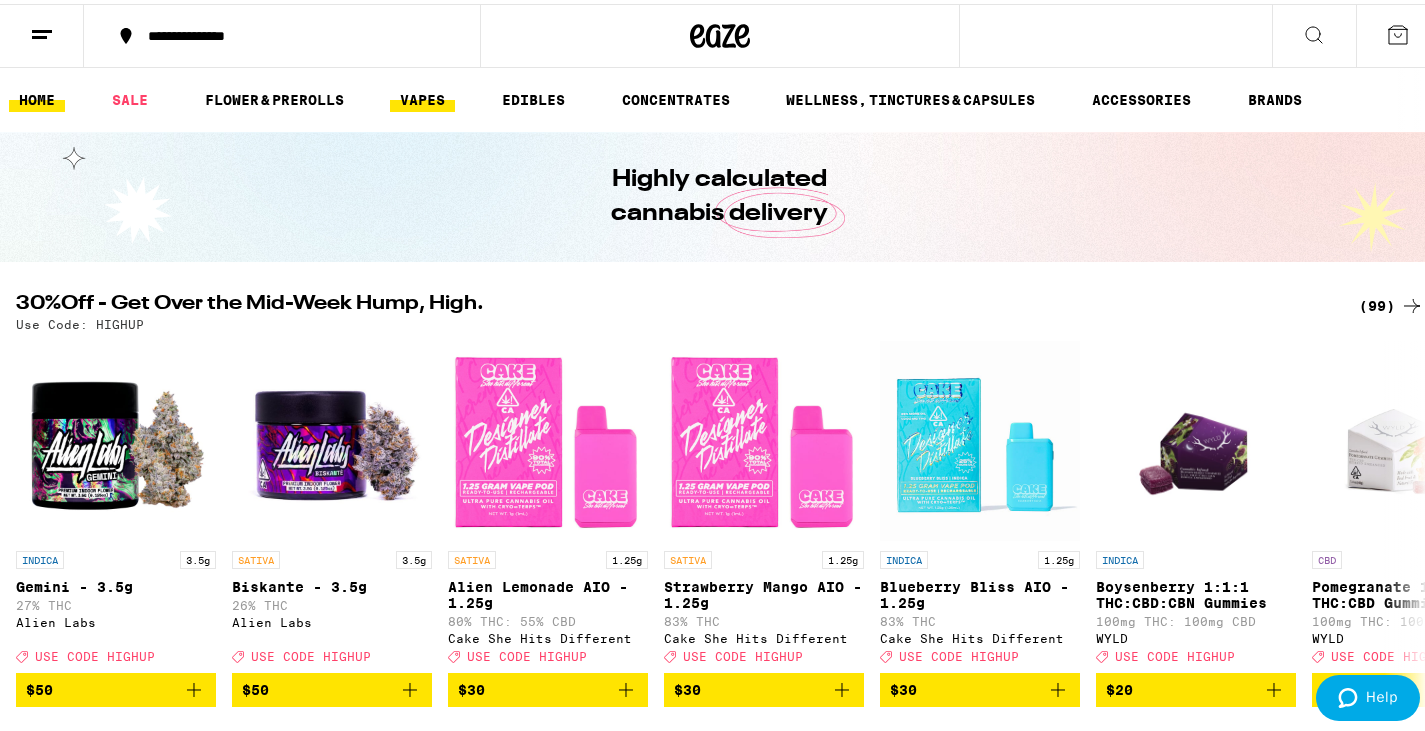 click on "VAPES" at bounding box center [422, 96] 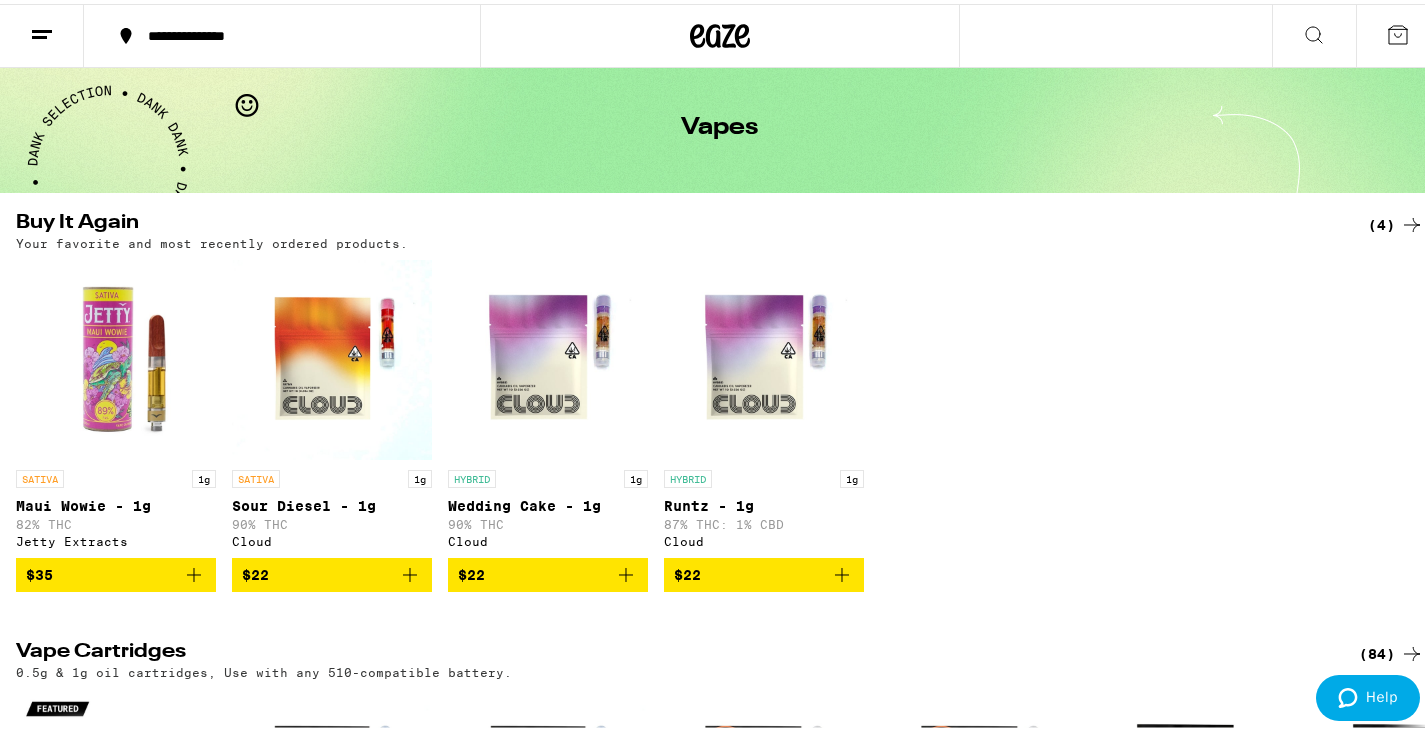 scroll, scrollTop: 70, scrollLeft: 0, axis: vertical 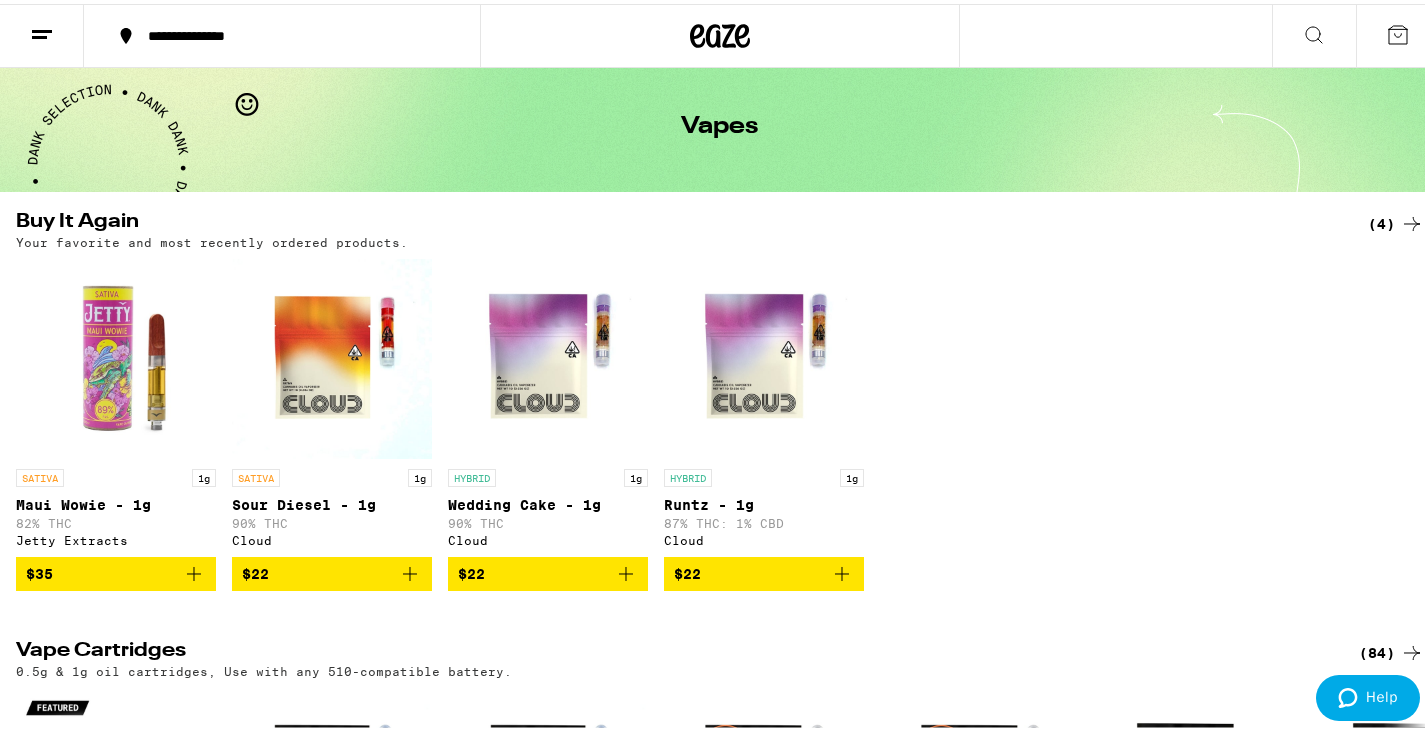 click 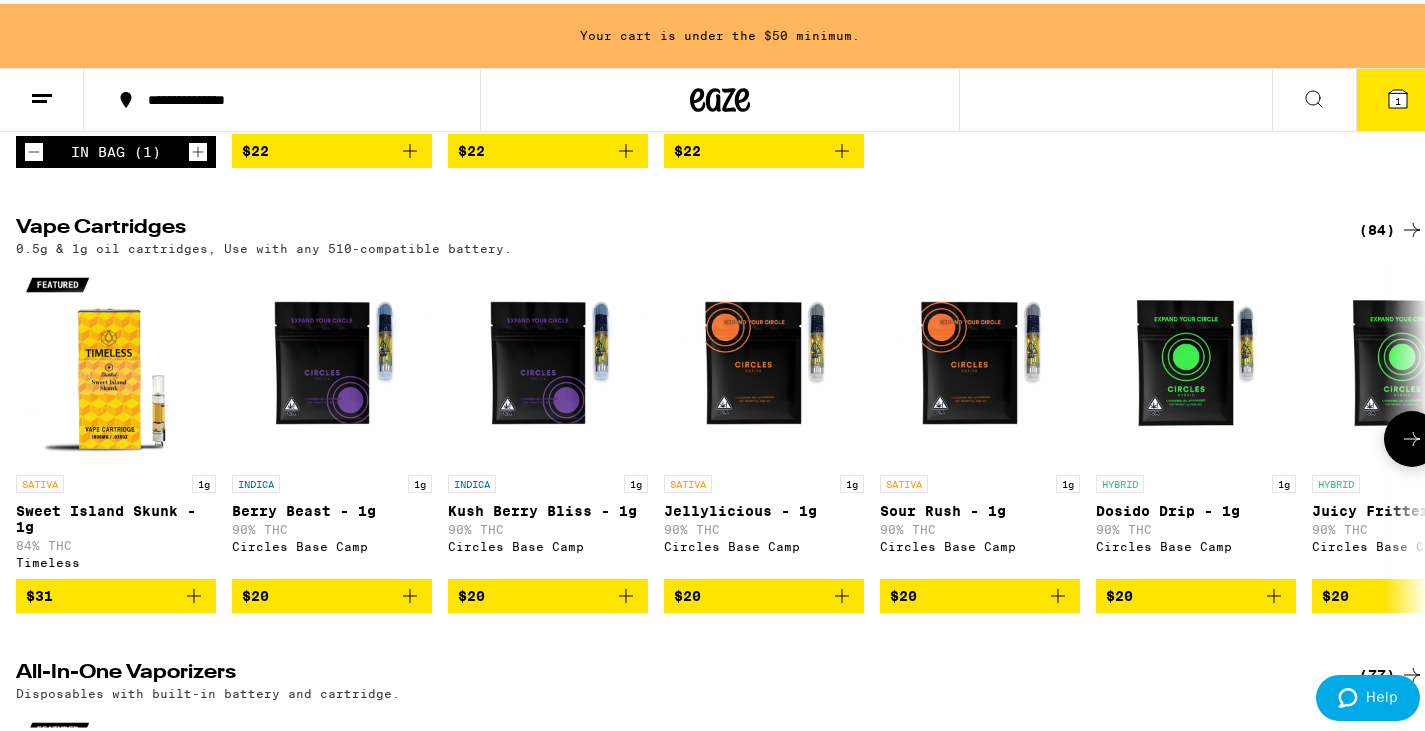 scroll, scrollTop: 579, scrollLeft: 0, axis: vertical 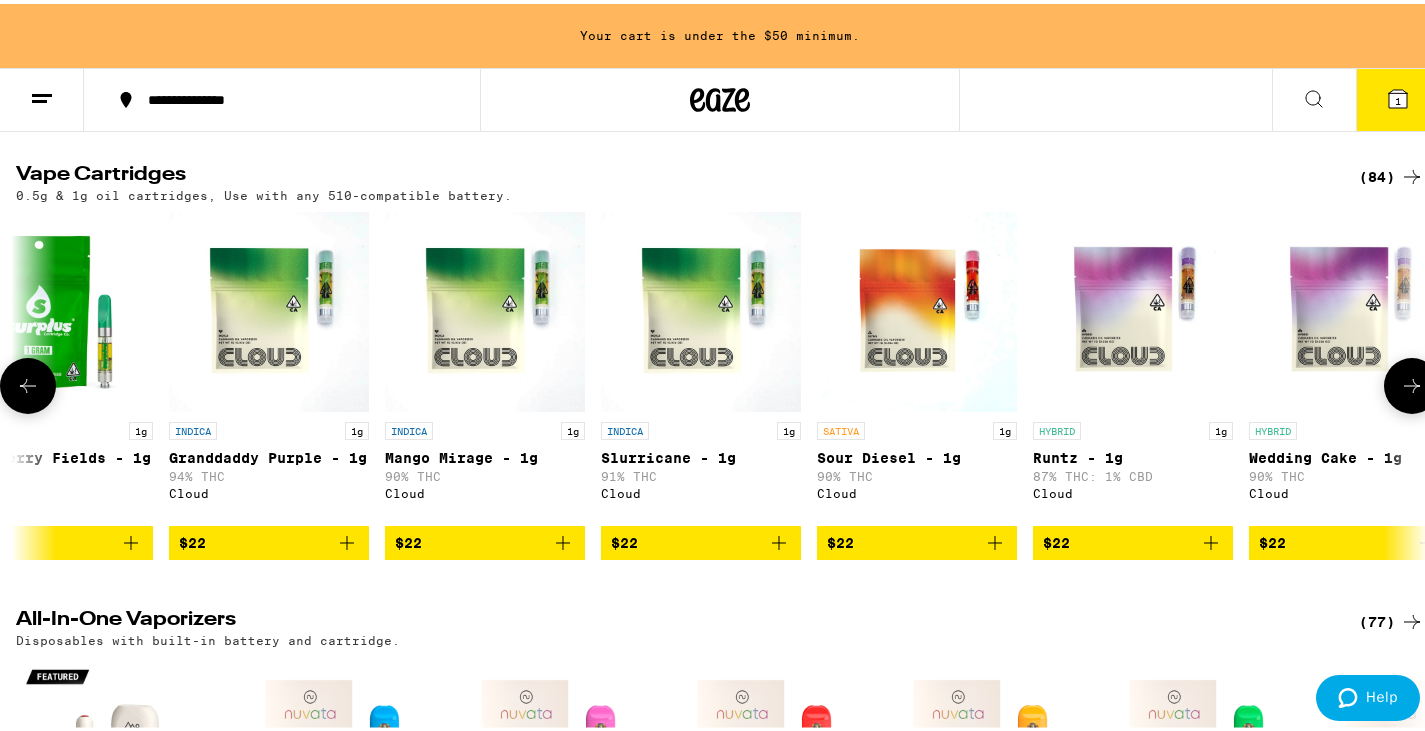 click 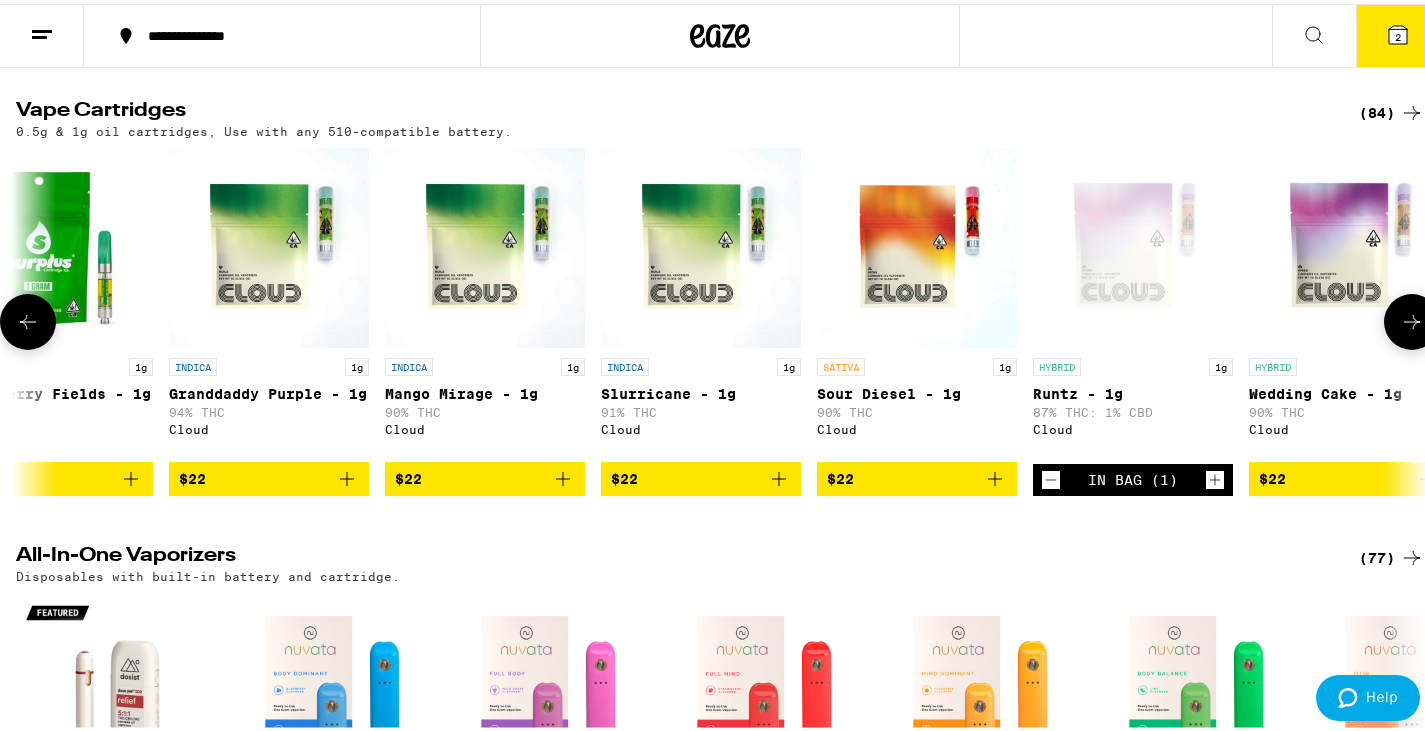 scroll, scrollTop: 546, scrollLeft: 0, axis: vertical 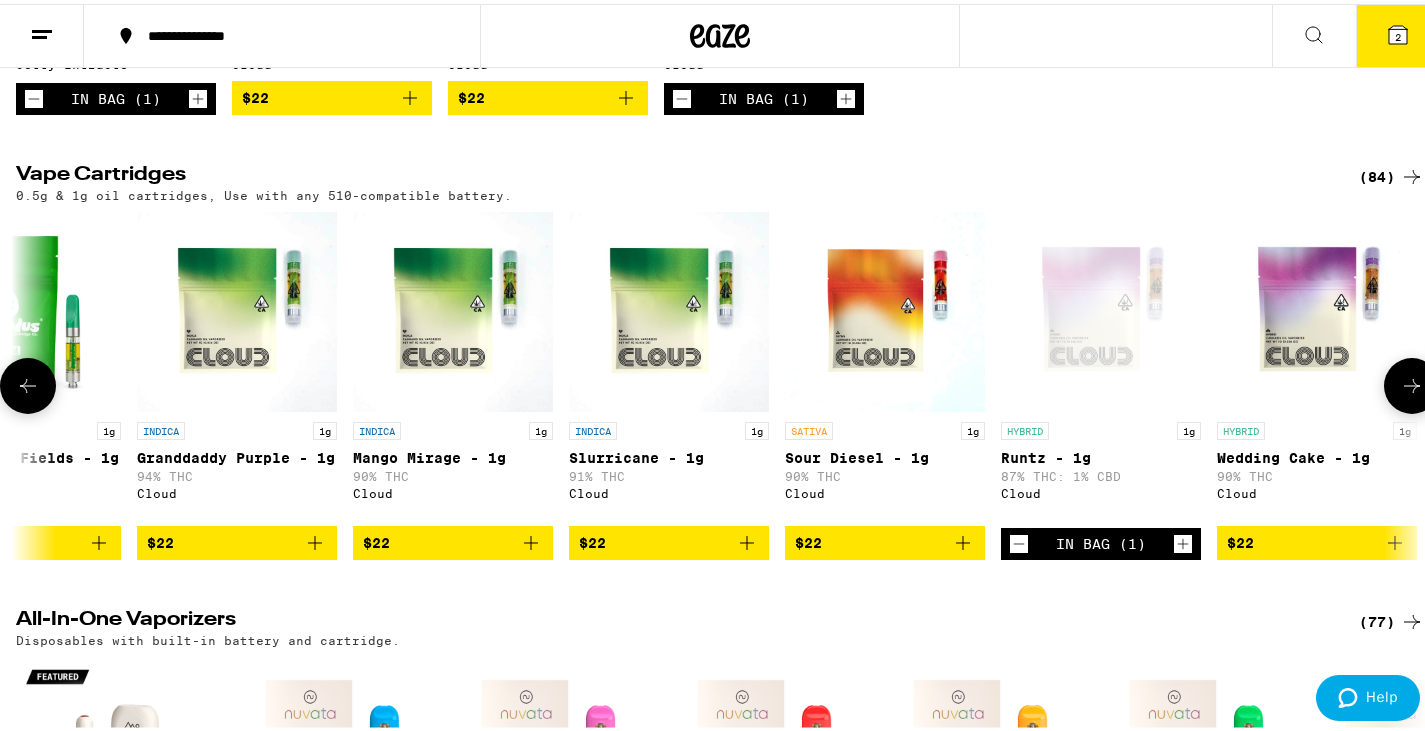 click 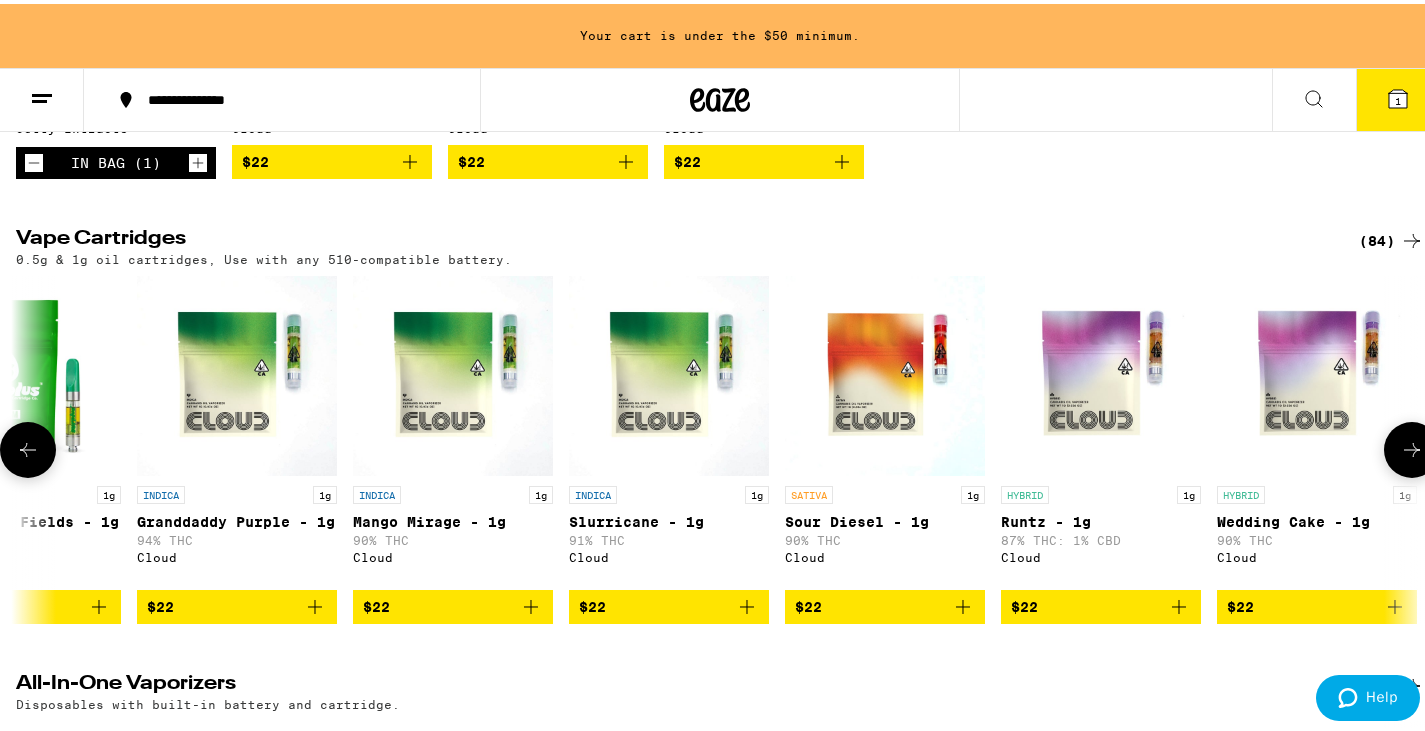 scroll, scrollTop: 610, scrollLeft: 0, axis: vertical 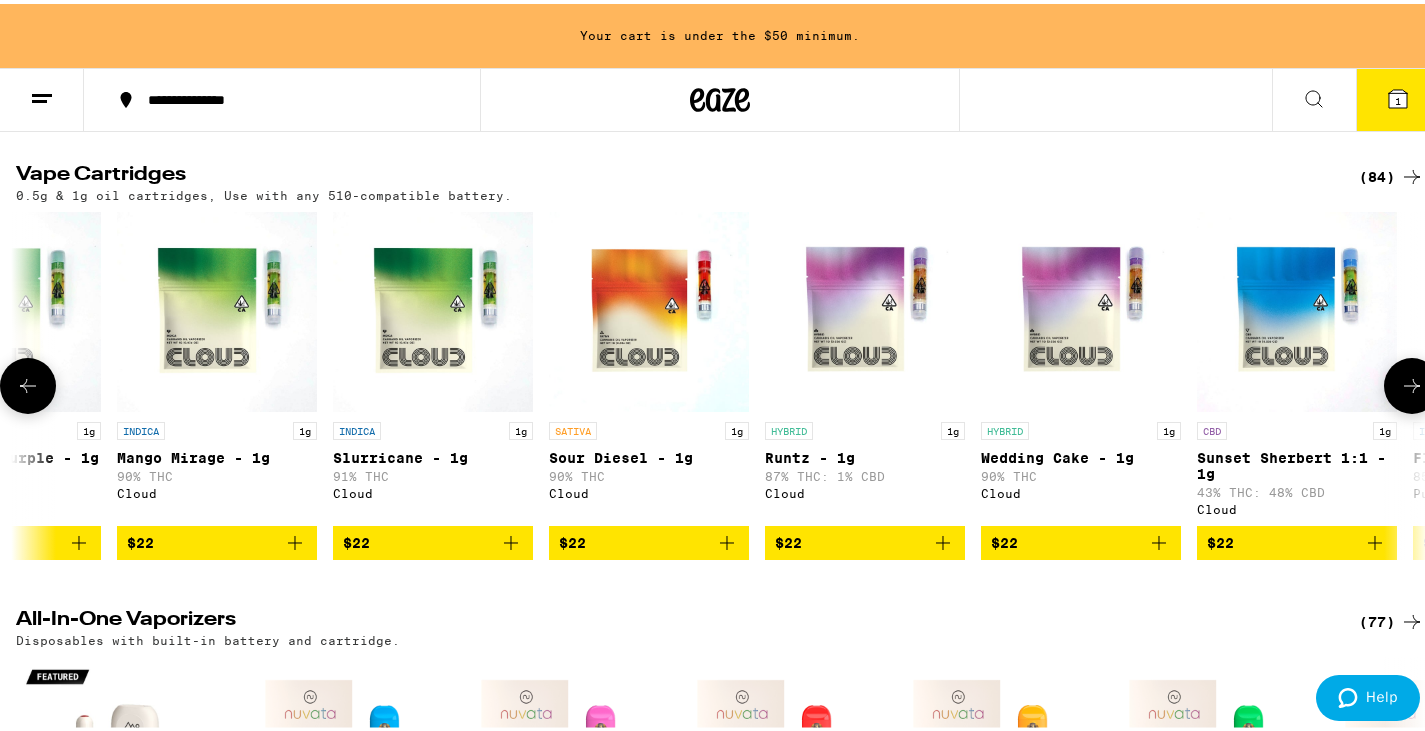 click 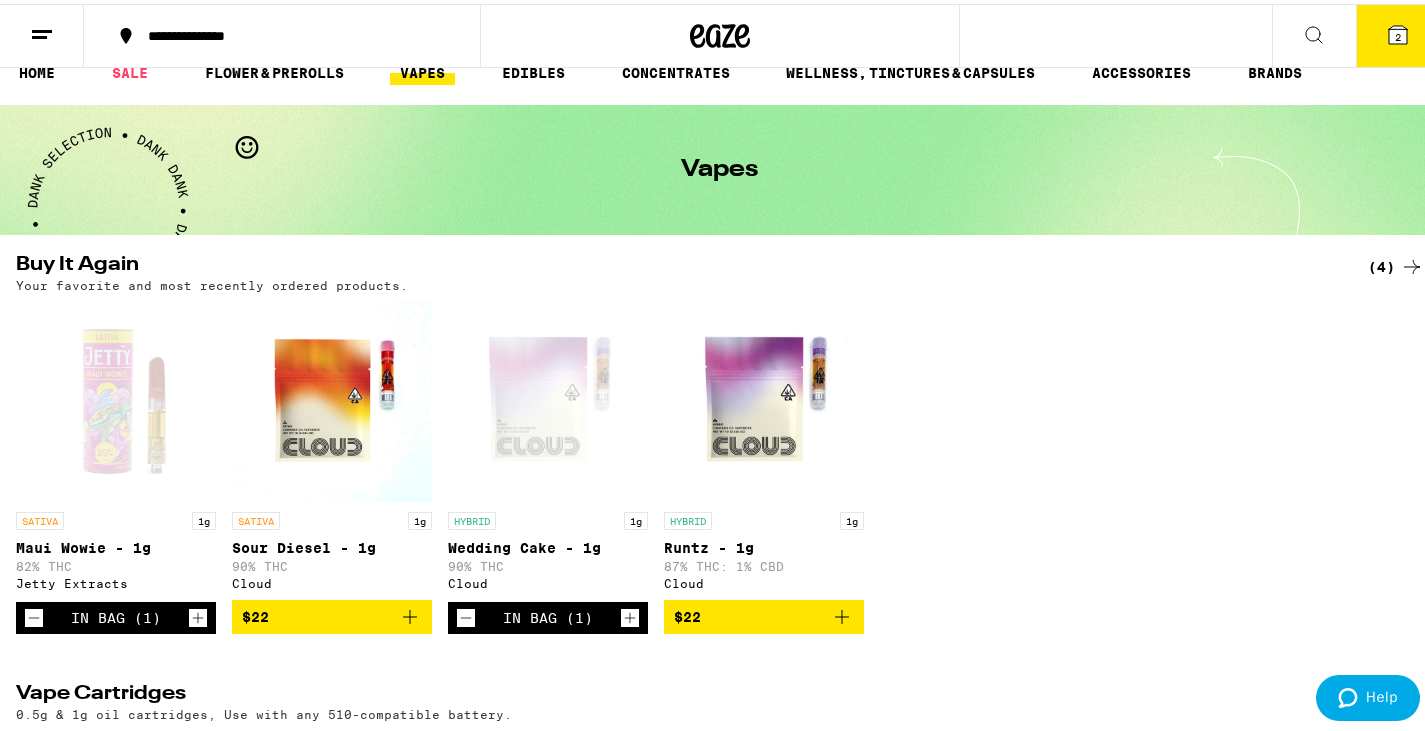 scroll, scrollTop: 0, scrollLeft: 0, axis: both 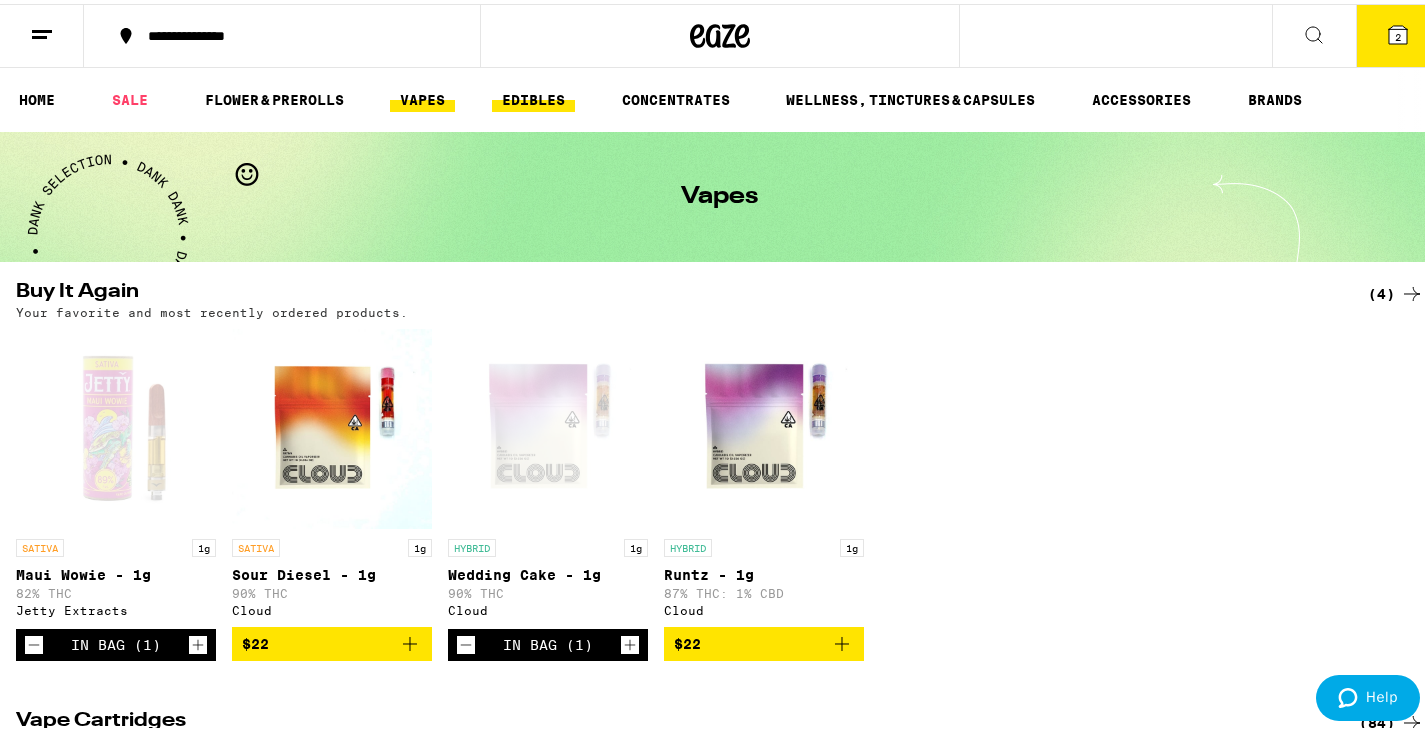 click on "EDIBLES" at bounding box center [533, 96] 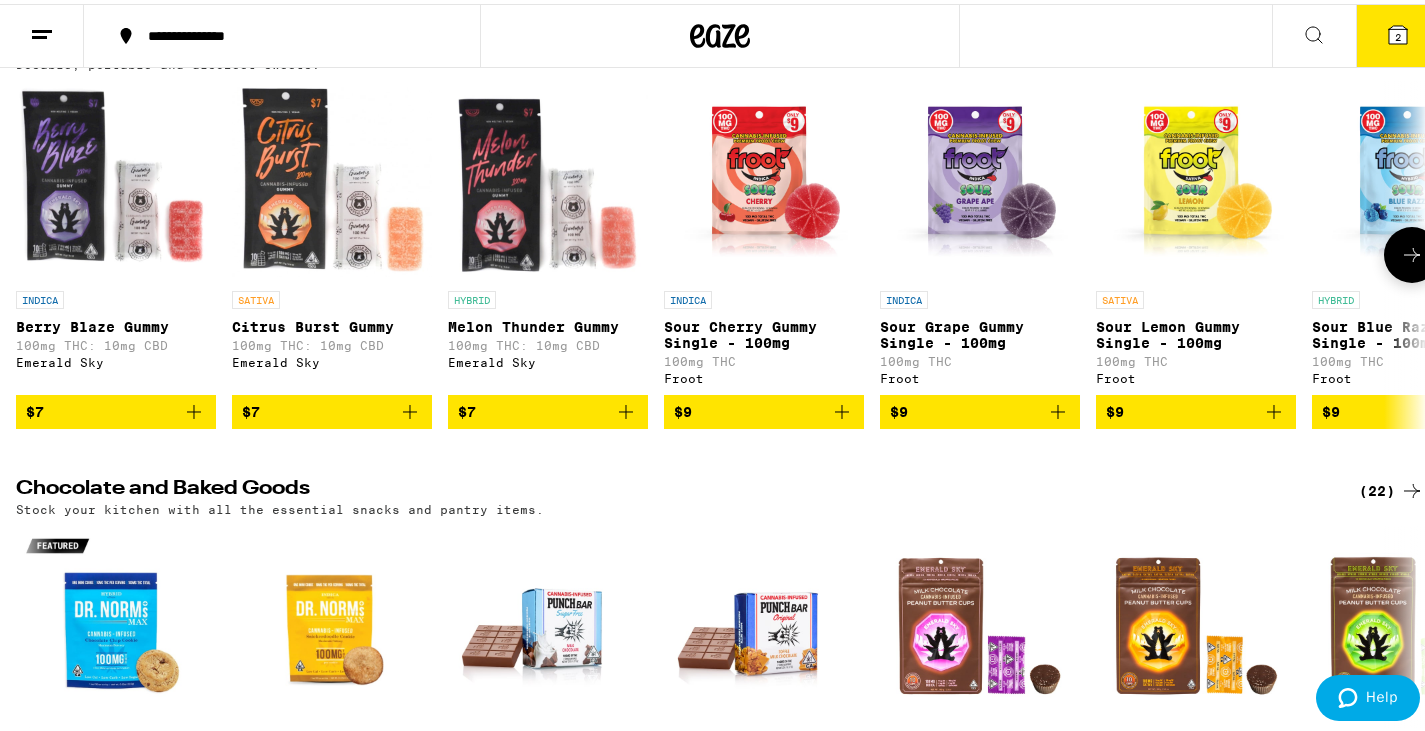 scroll, scrollTop: 0, scrollLeft: 0, axis: both 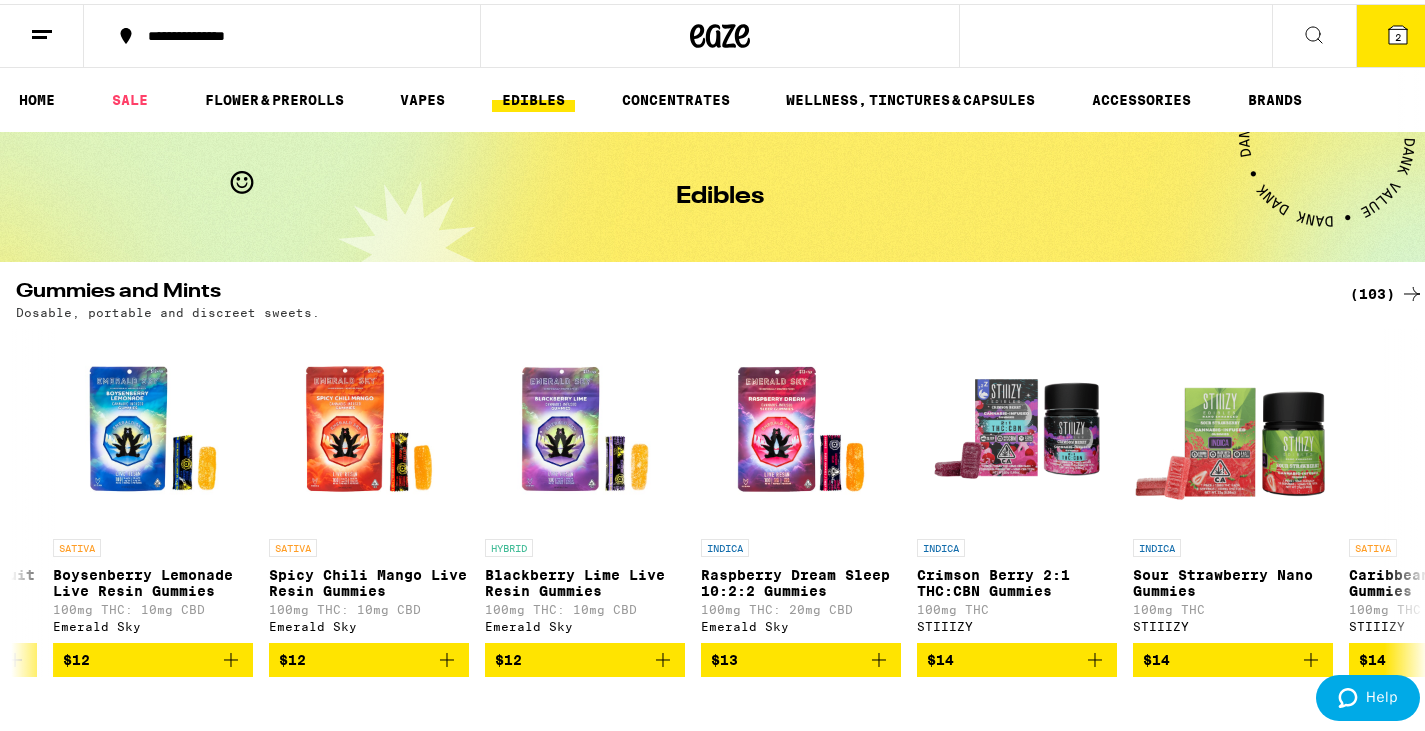 click 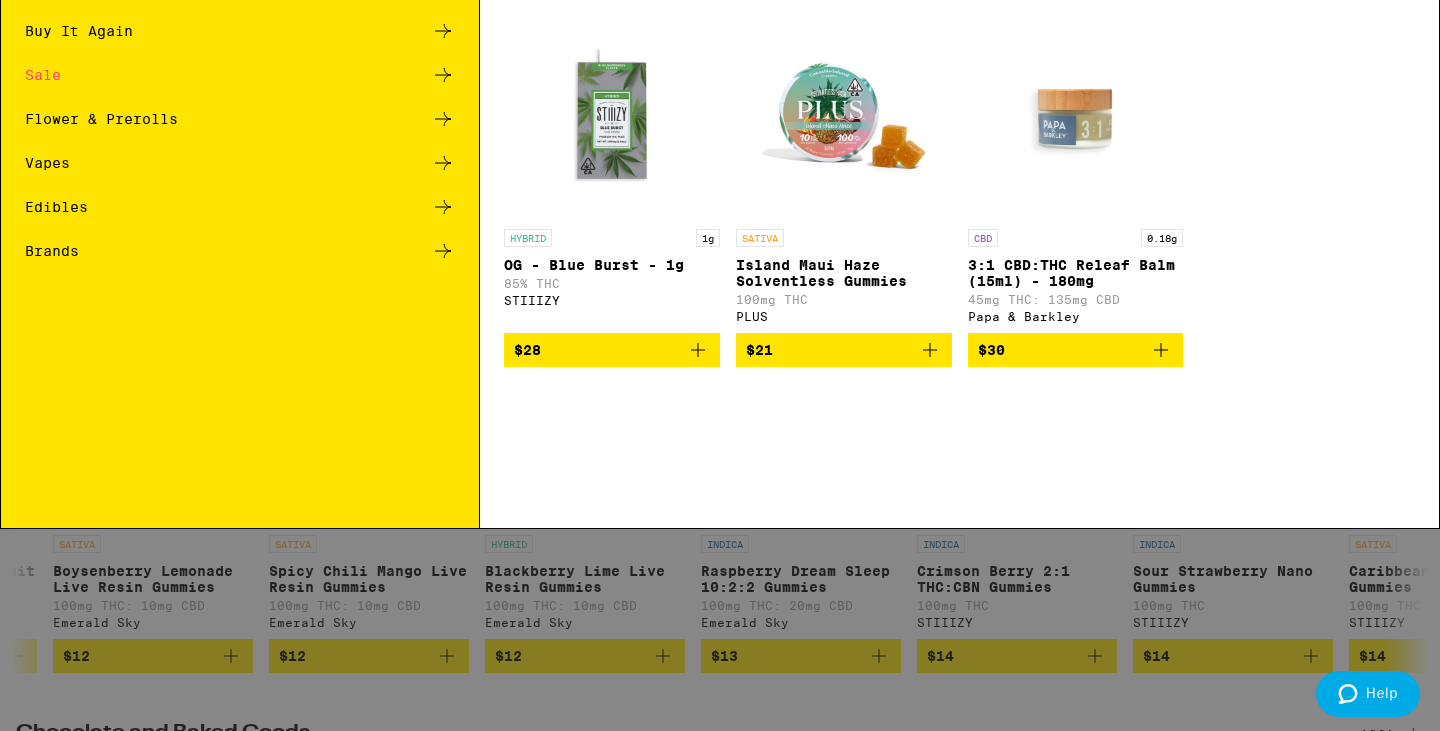 click on "Search for Products" at bounding box center (720, 33) 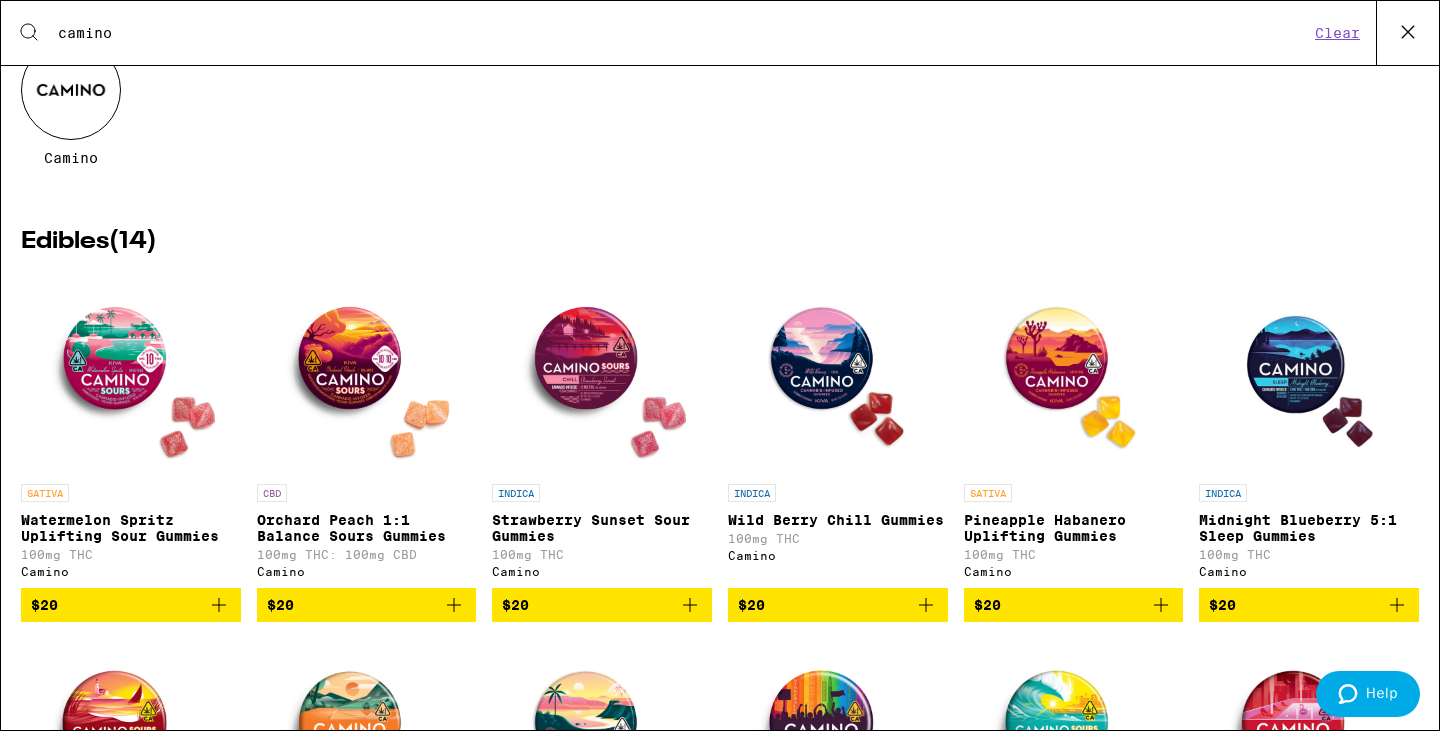 scroll, scrollTop: 141, scrollLeft: 0, axis: vertical 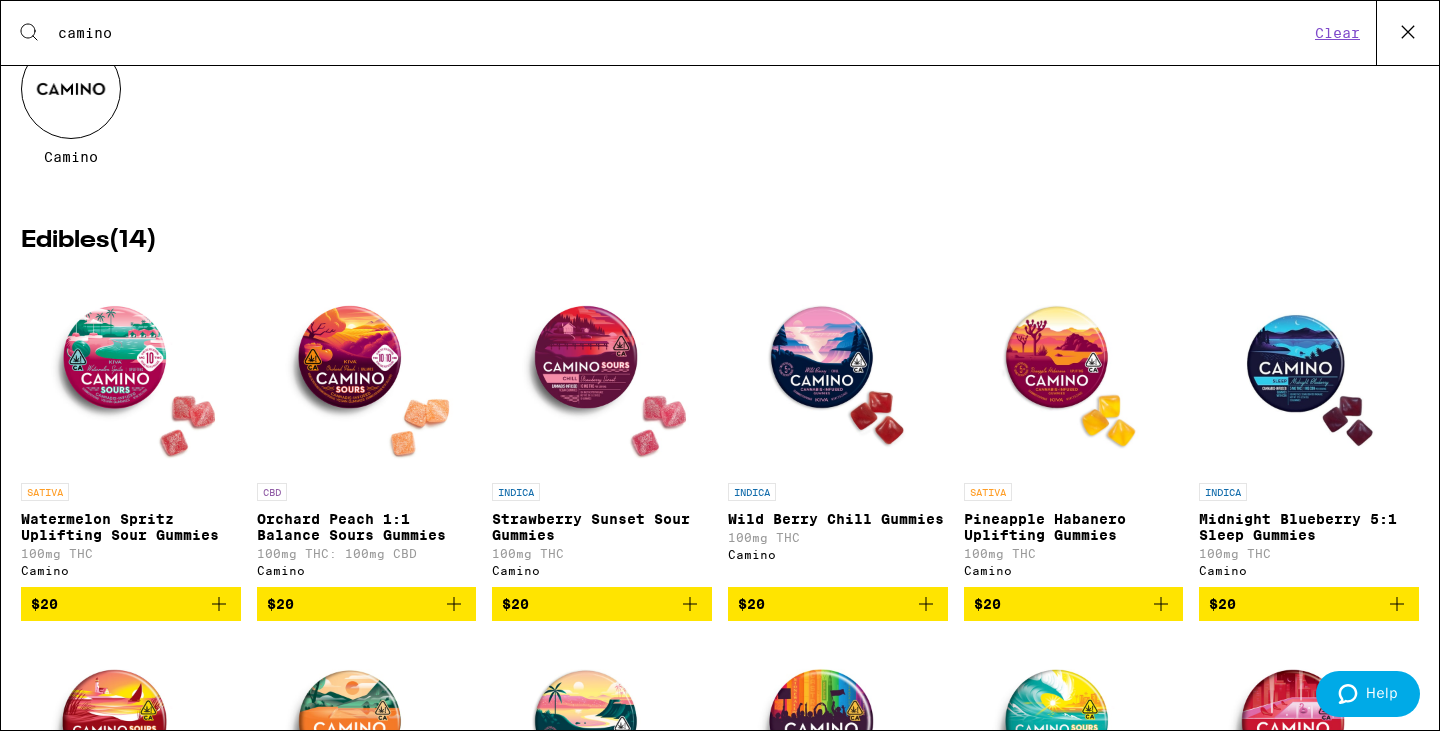 type on "camino" 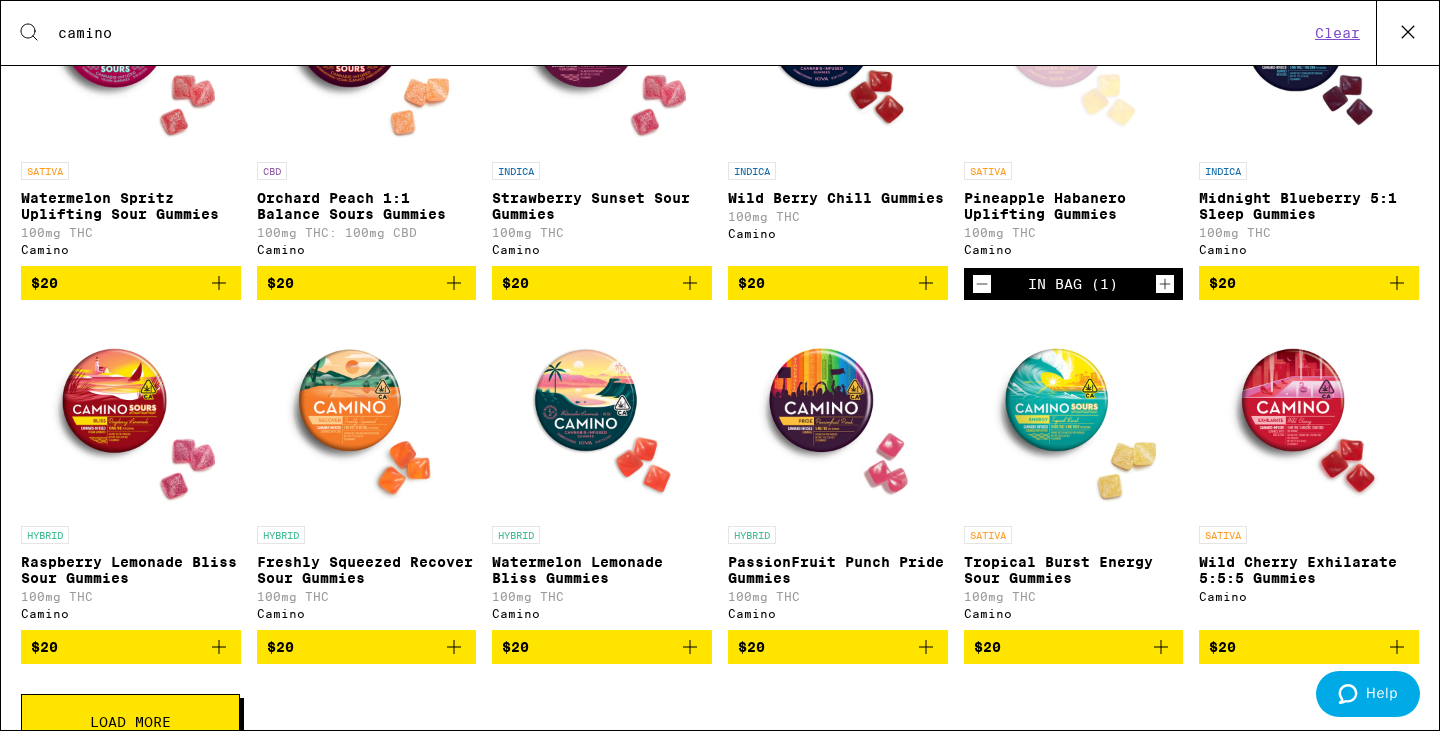 scroll, scrollTop: 465, scrollLeft: 0, axis: vertical 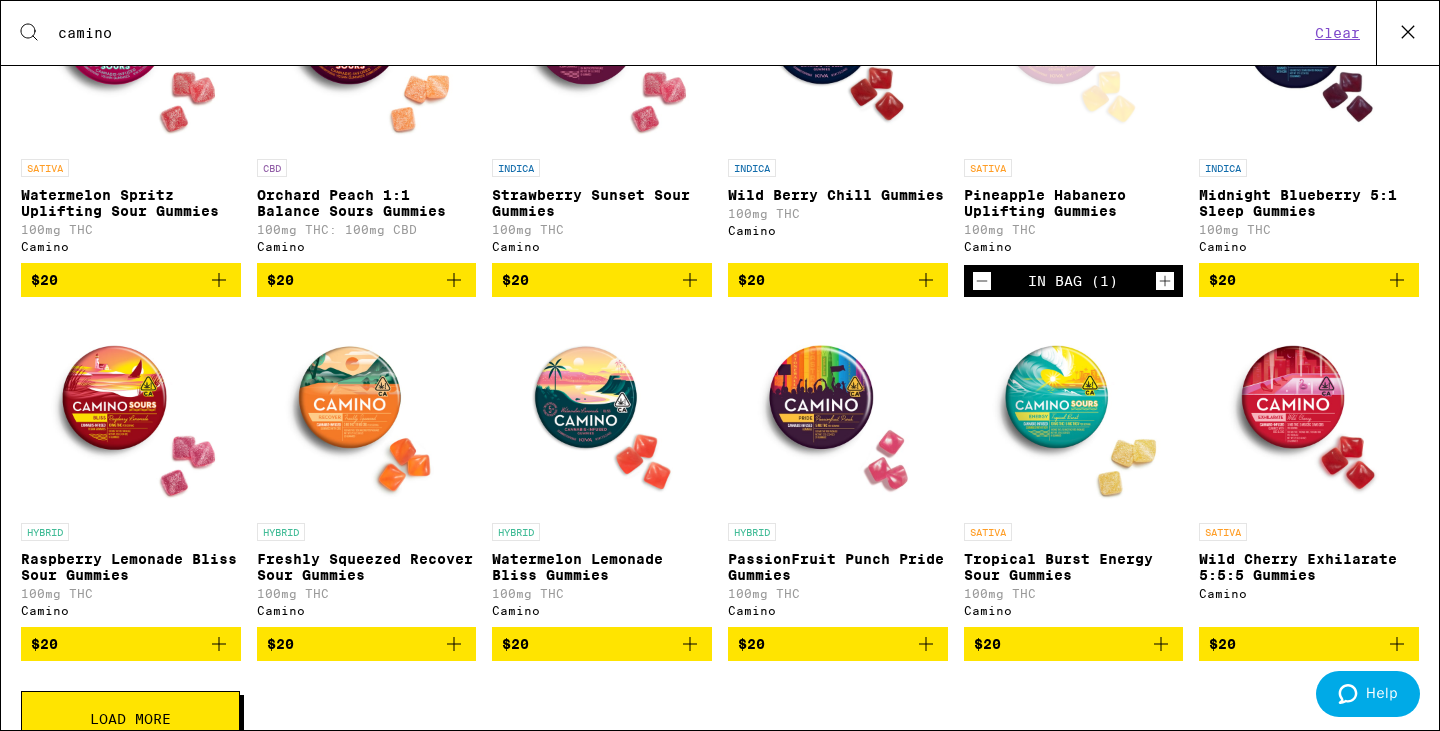 click 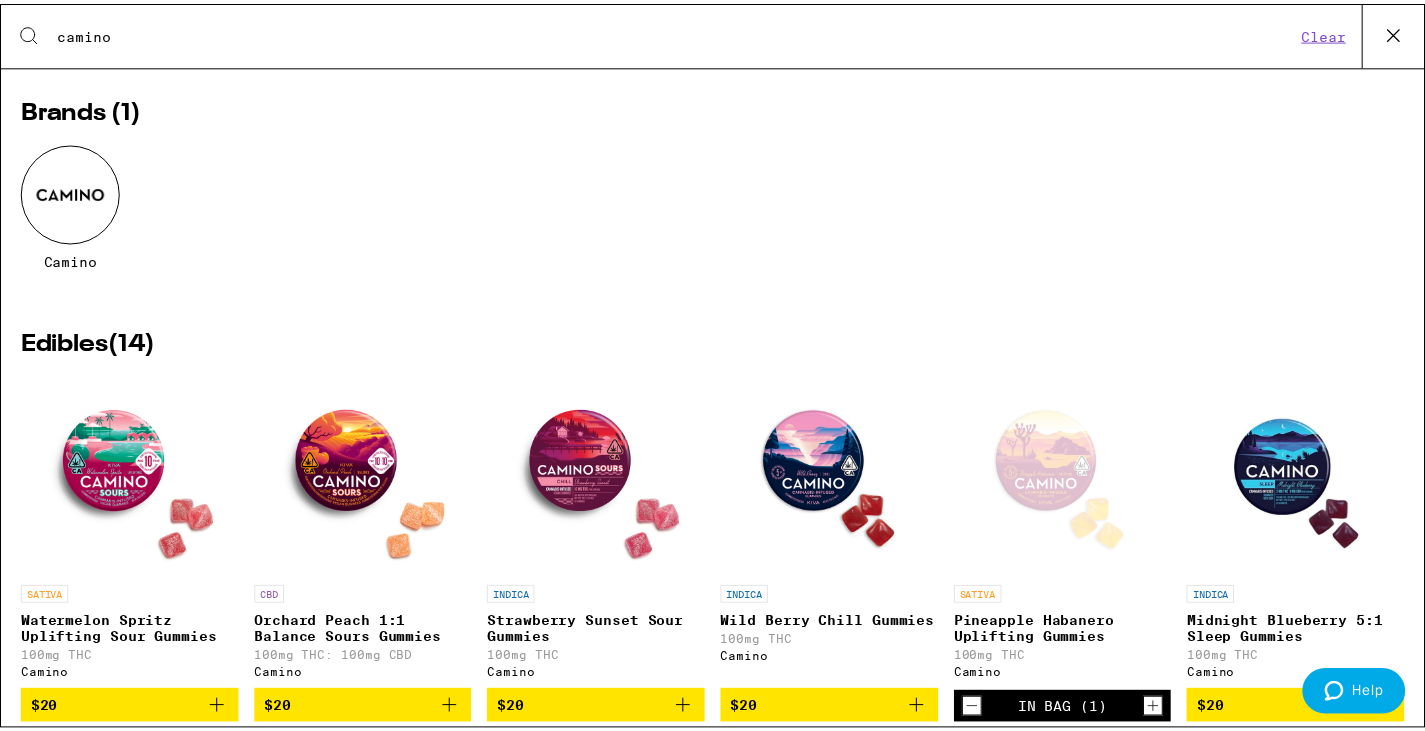 scroll, scrollTop: 0, scrollLeft: 0, axis: both 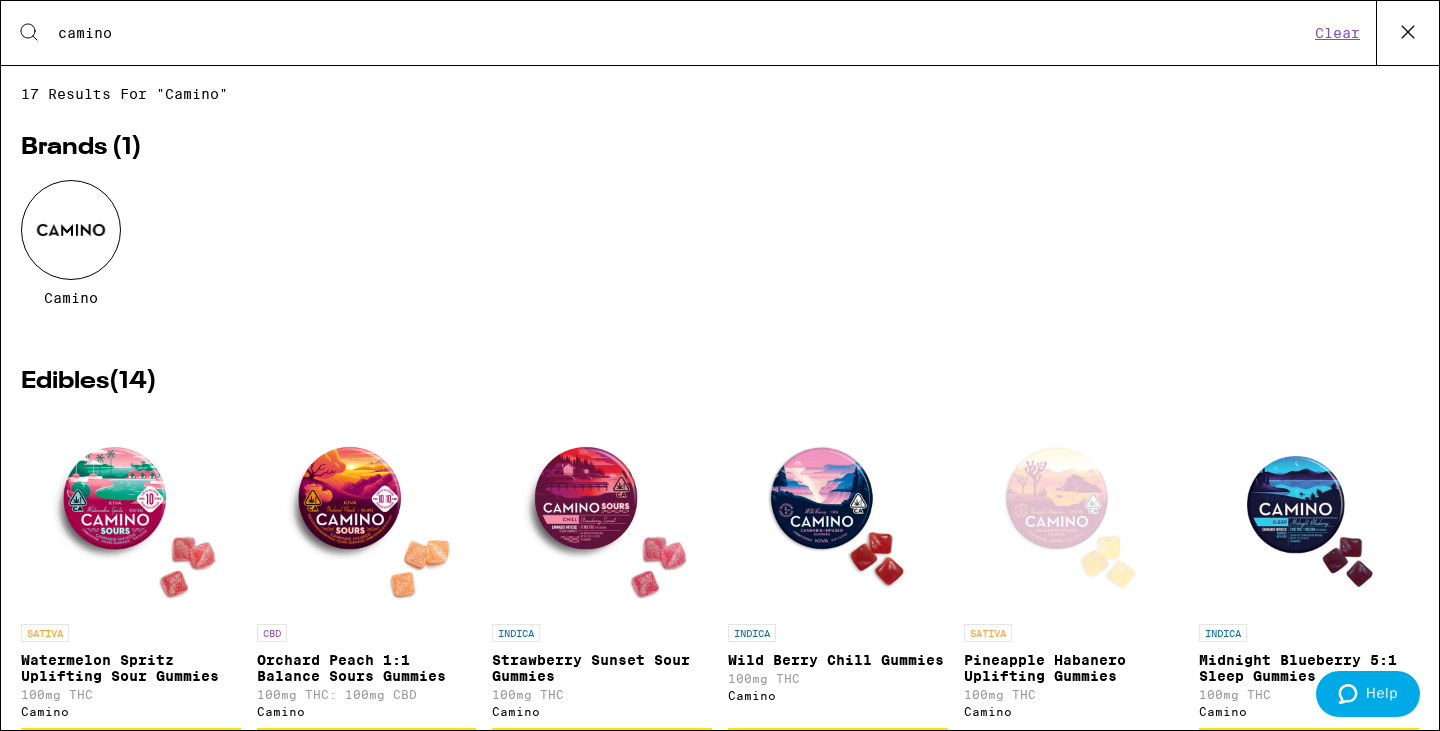 click 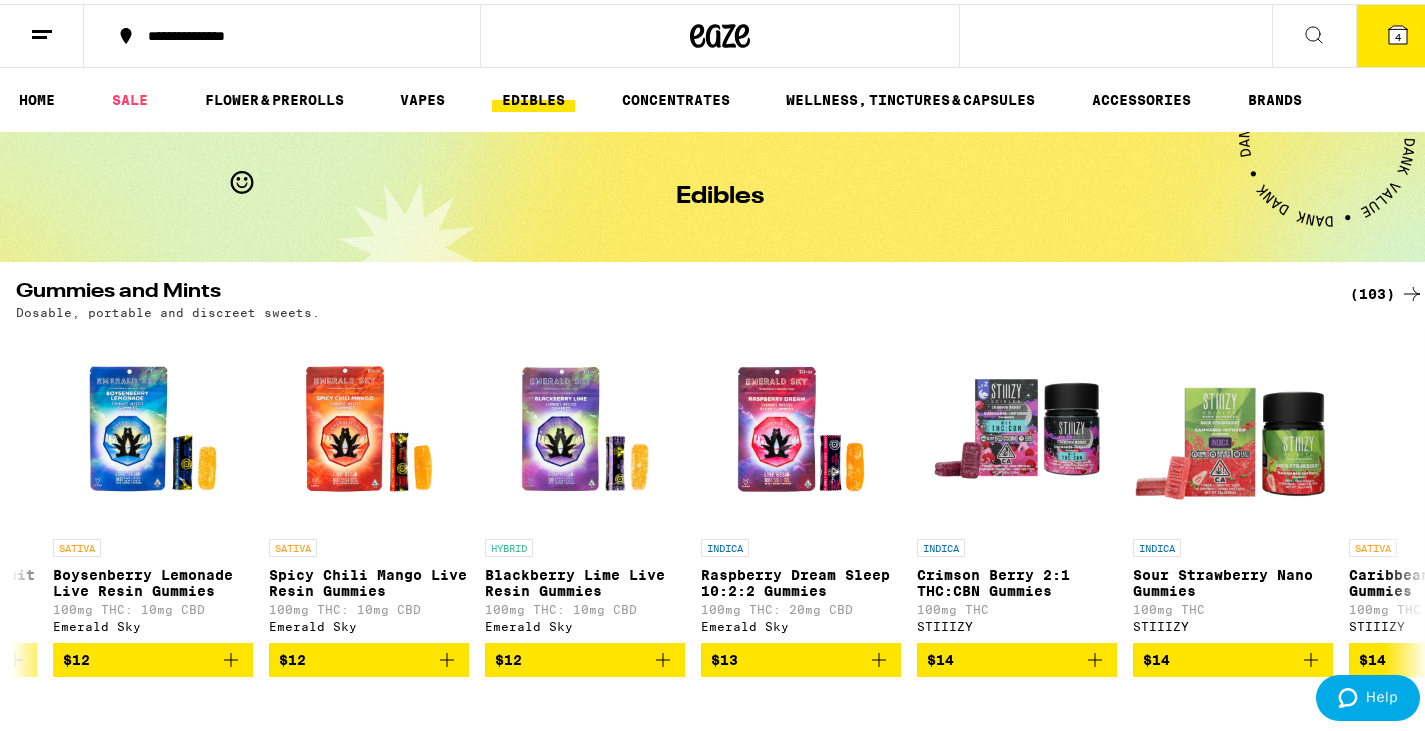 click on "4" at bounding box center [1398, 32] 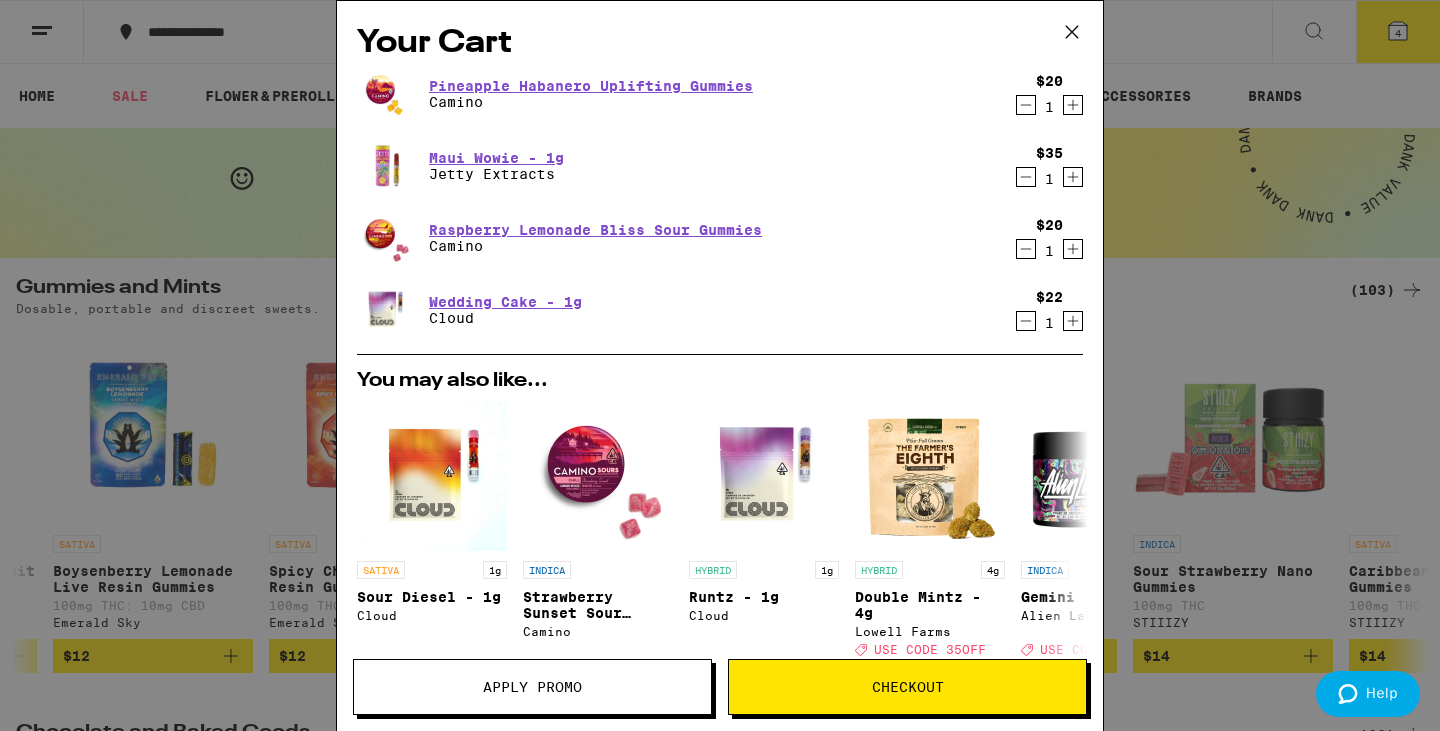 click on "Checkout" at bounding box center [907, 687] 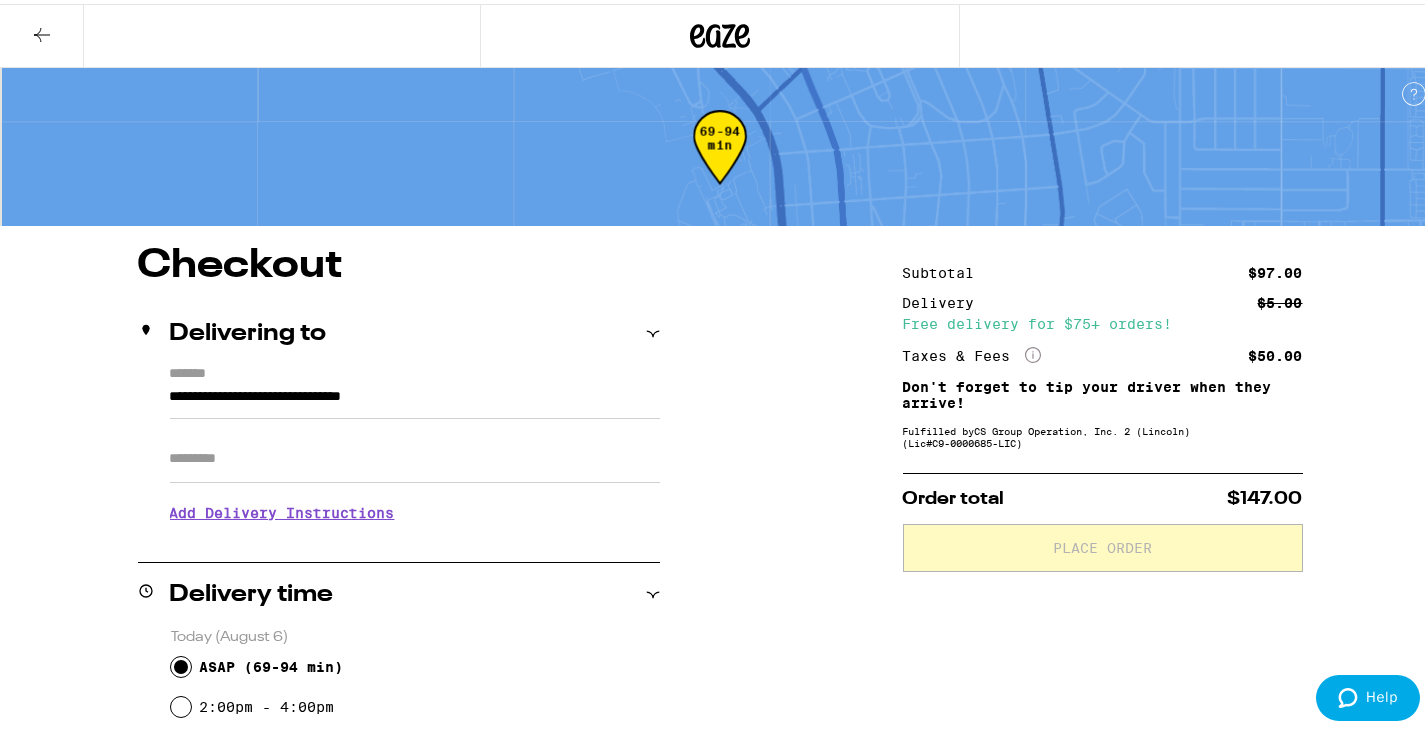 click on "Apt/Suite" at bounding box center [415, 455] 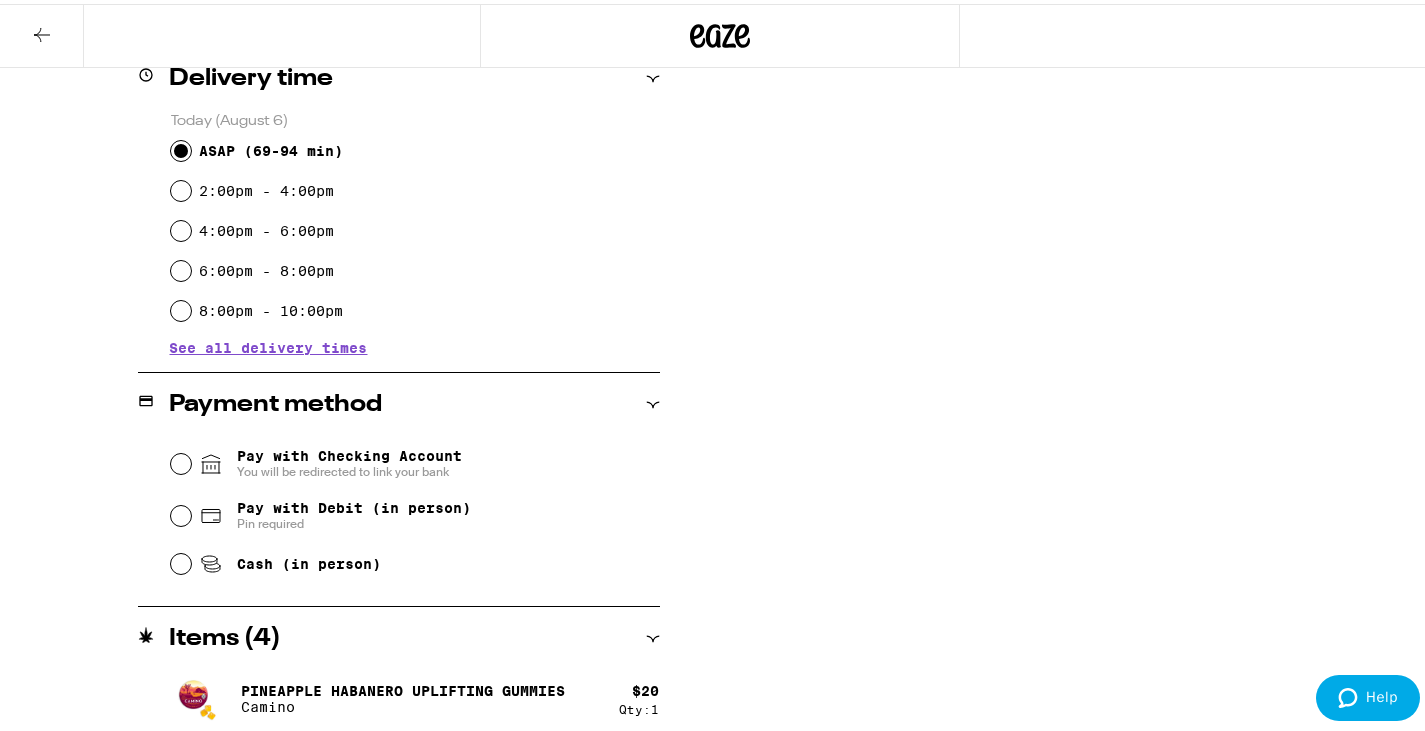 scroll, scrollTop: 537, scrollLeft: 0, axis: vertical 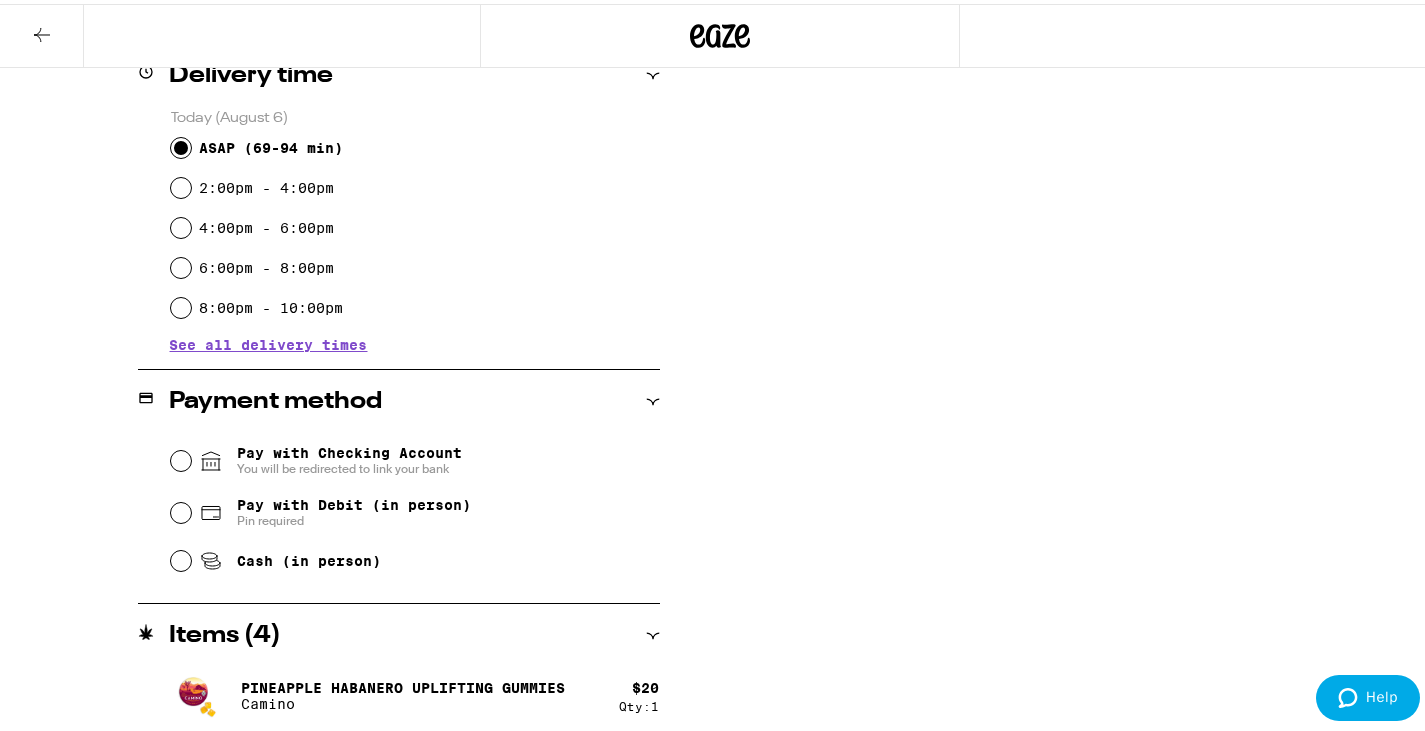 type on "********" 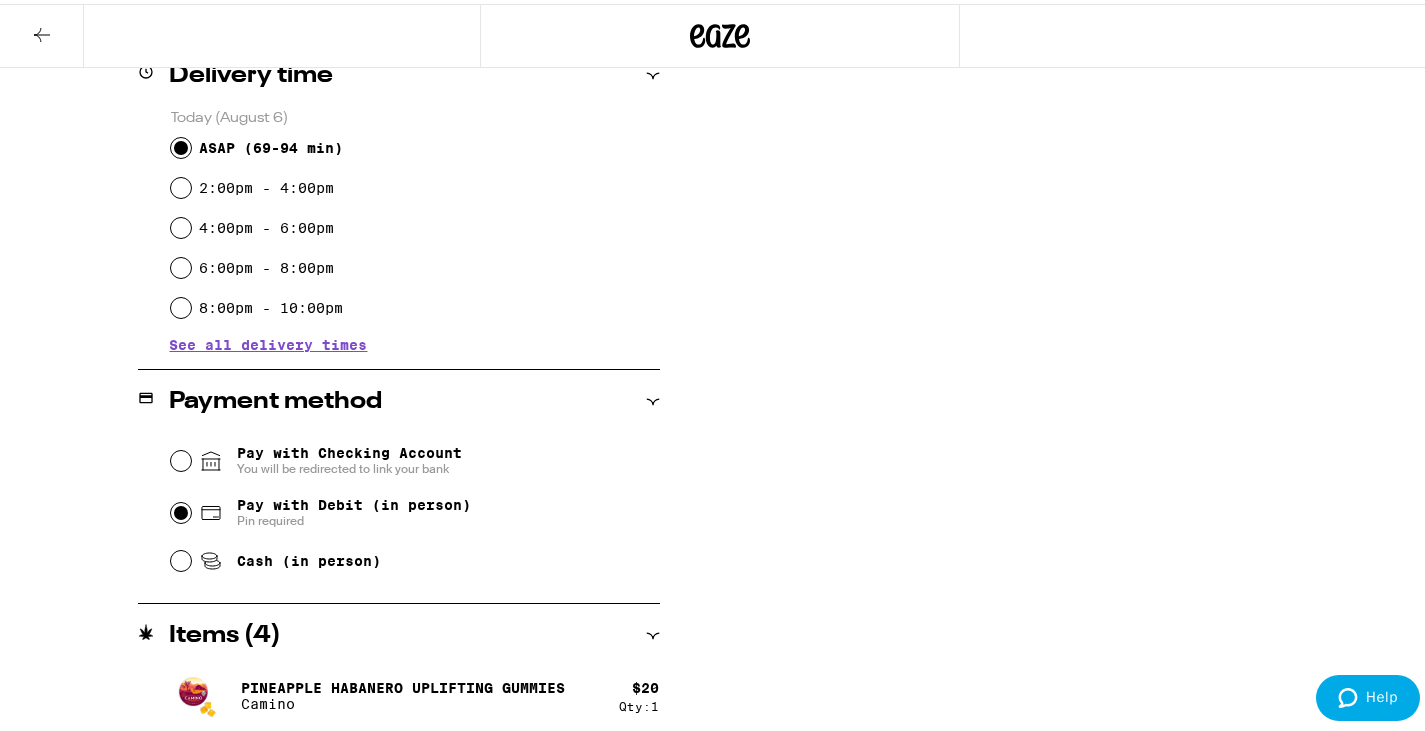 click on "Pay with Debit (in person) Pin required" at bounding box center (181, 509) 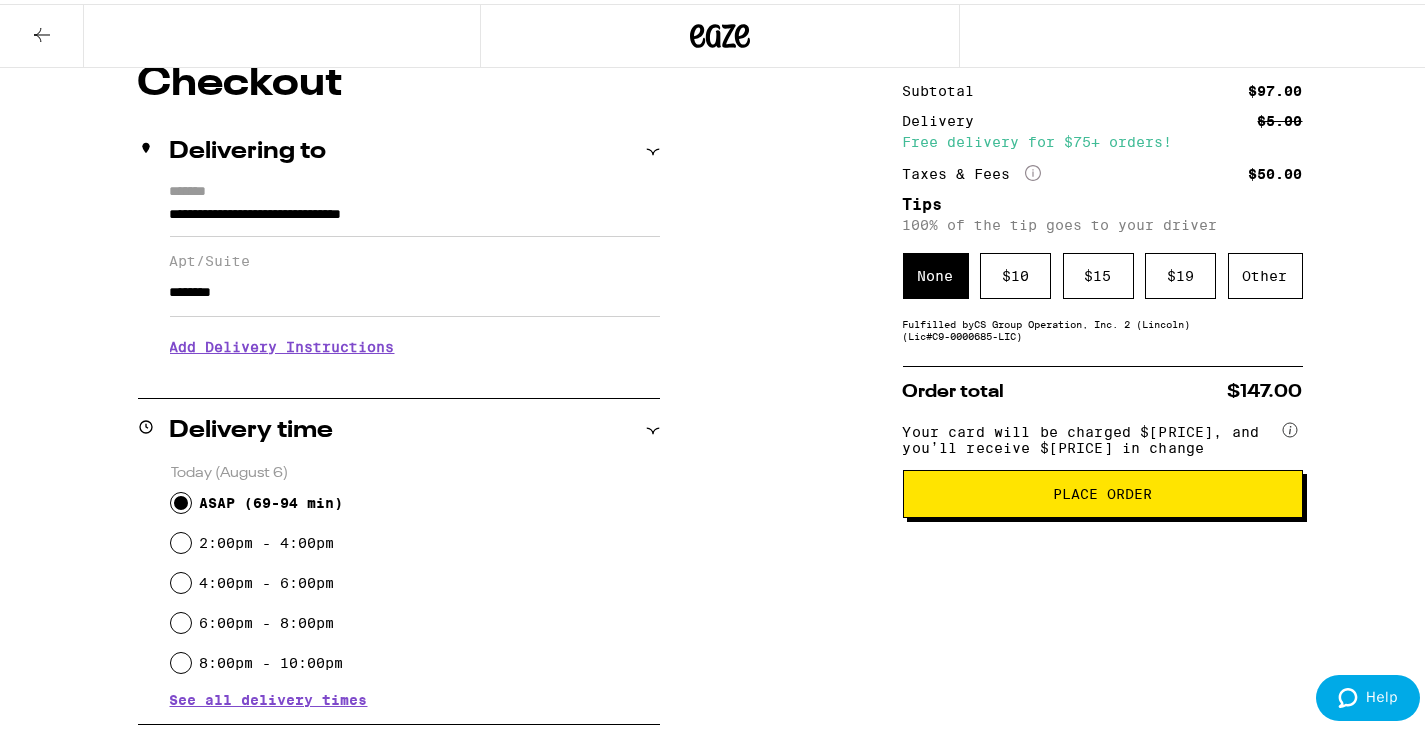 scroll, scrollTop: 167, scrollLeft: 0, axis: vertical 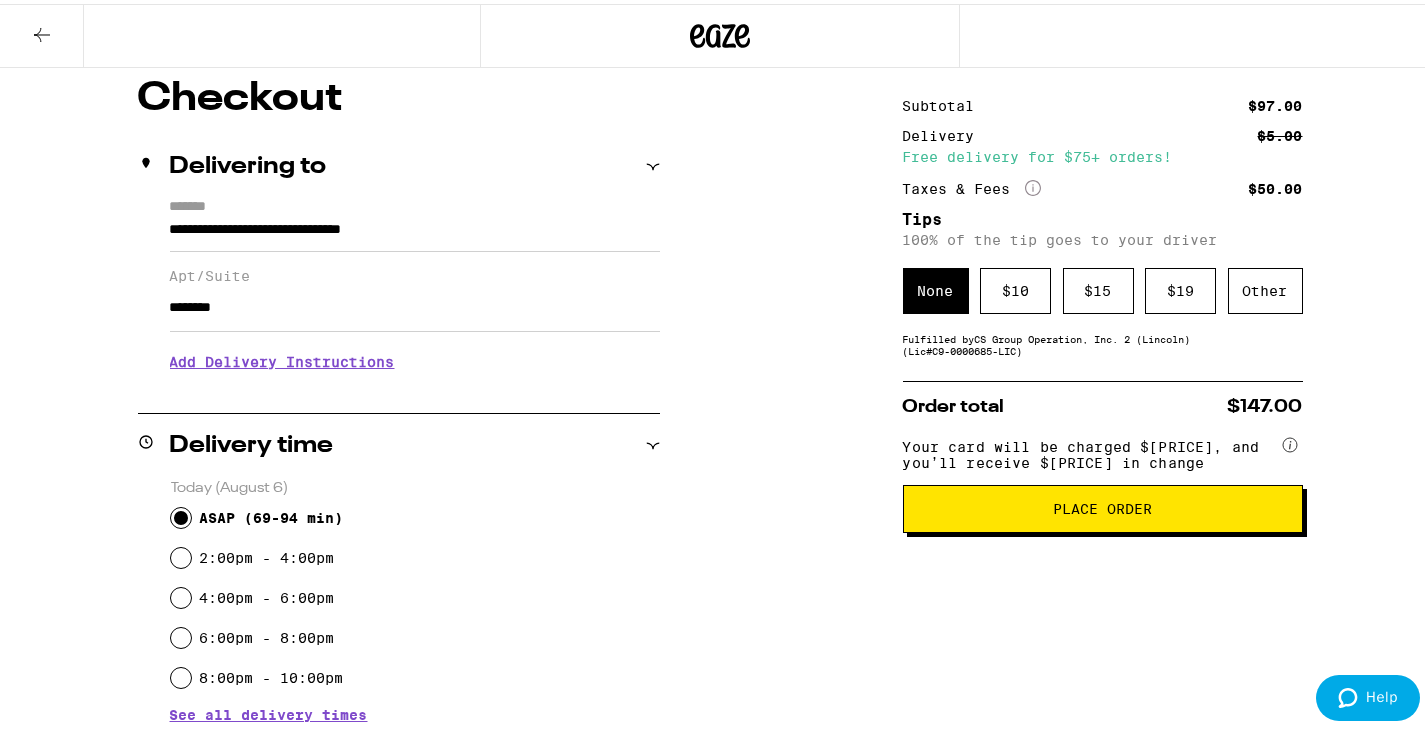 click on "More Info" 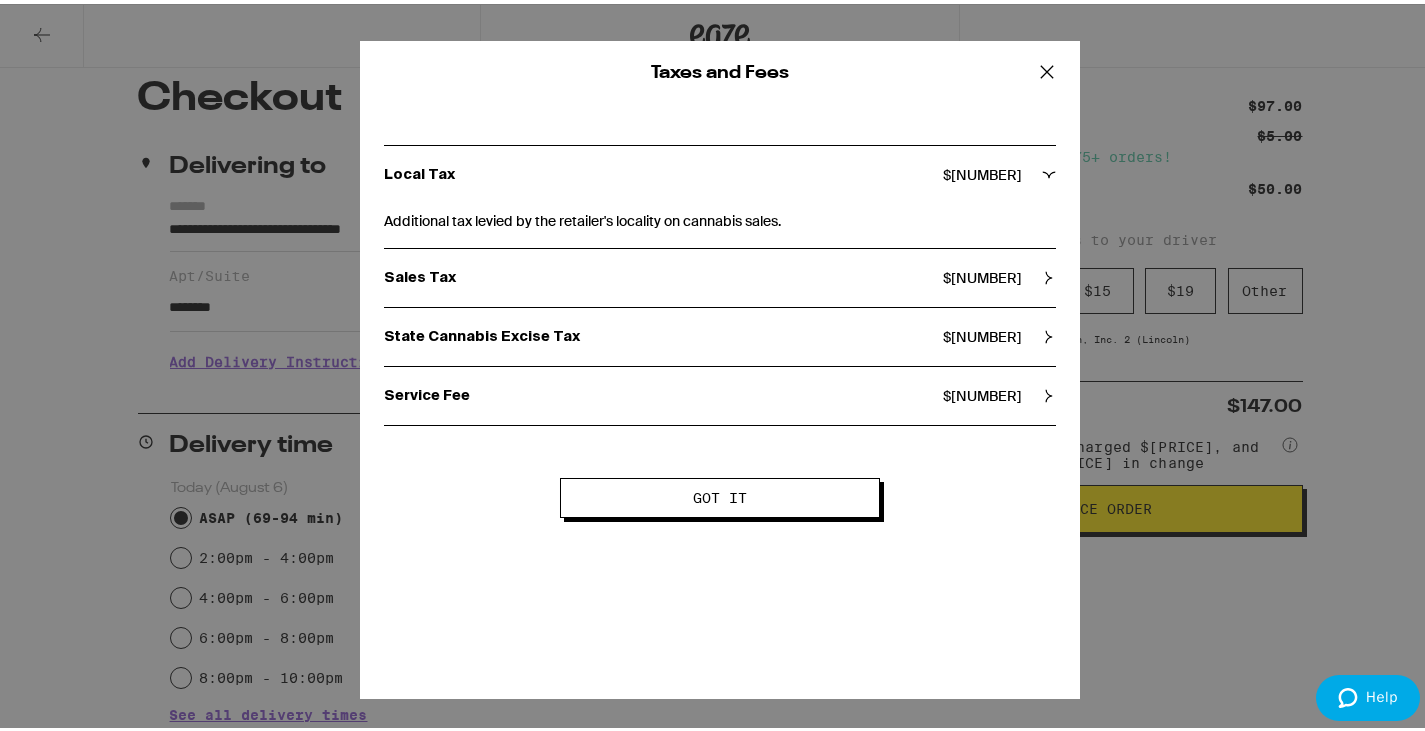 click 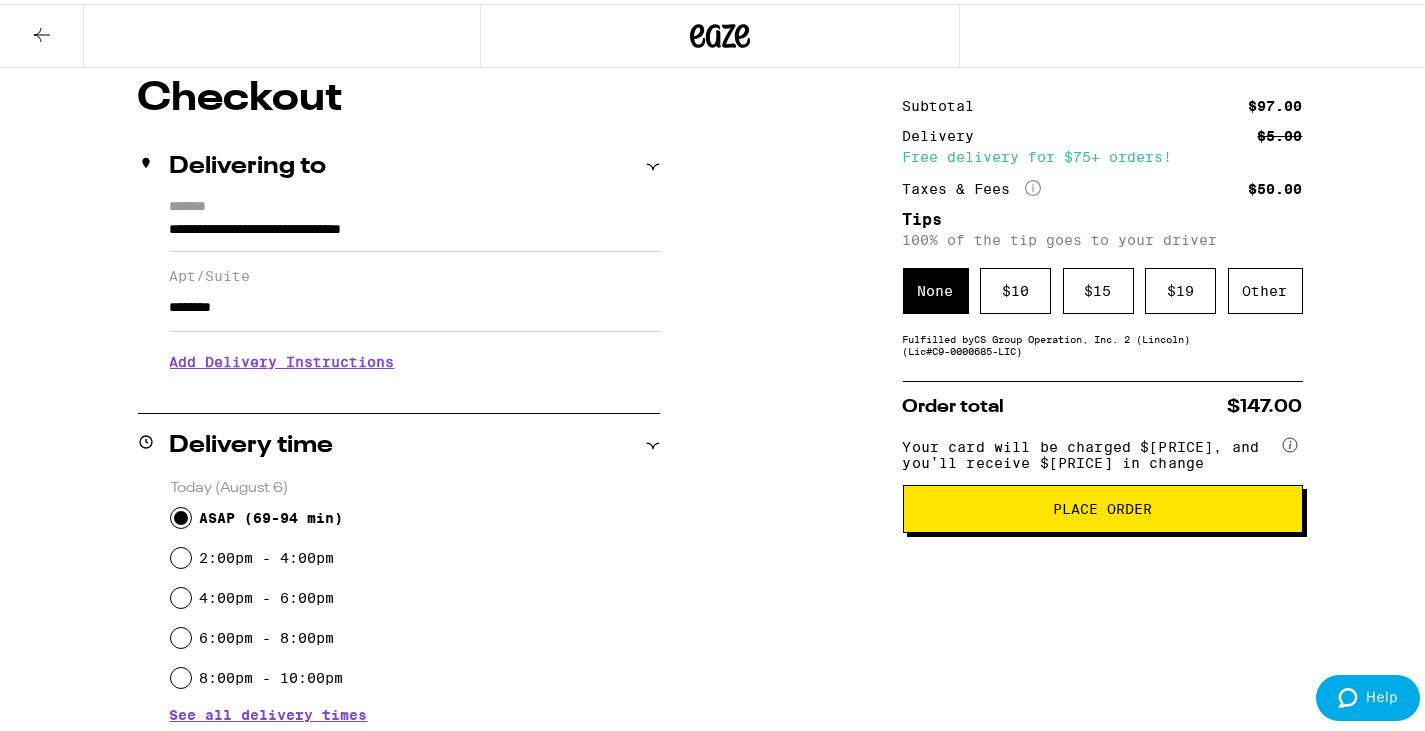 click on "Place Order" at bounding box center (1103, 505) 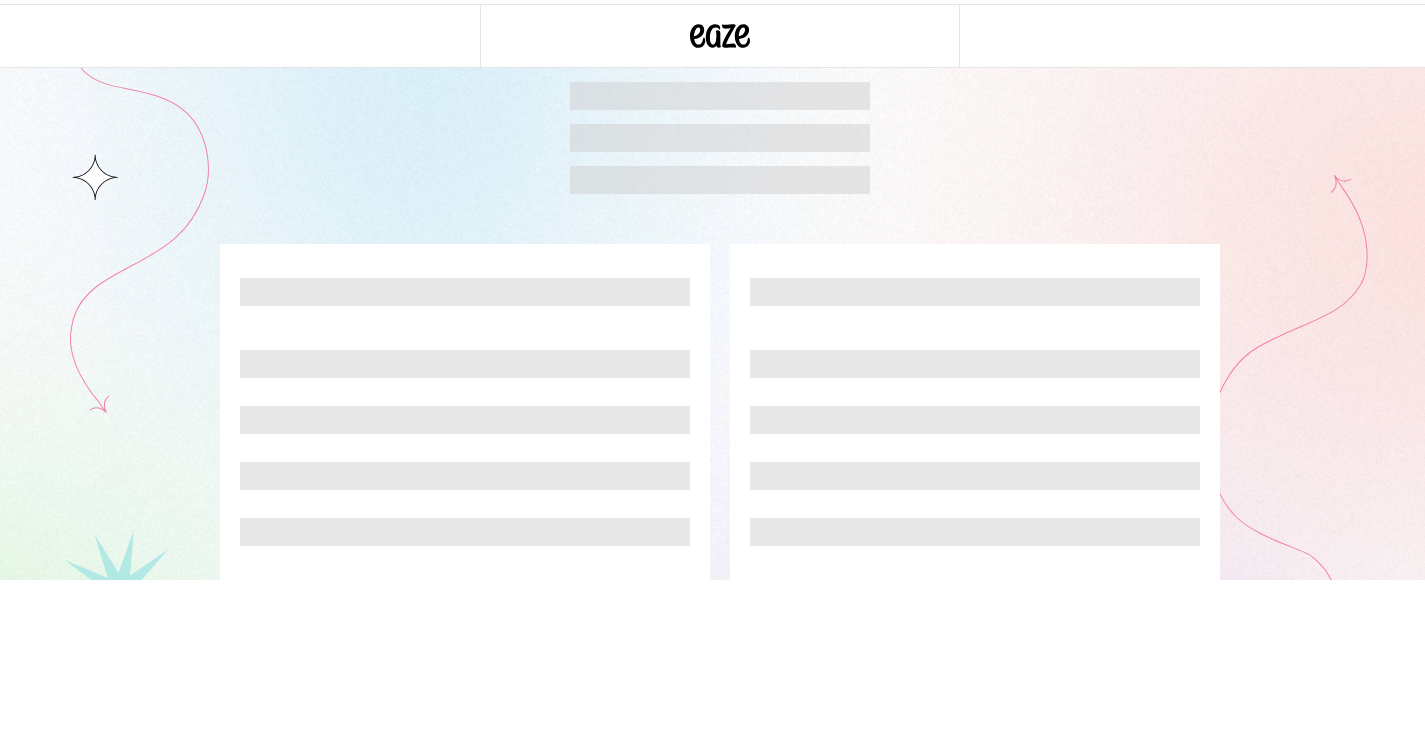 scroll, scrollTop: 0, scrollLeft: 0, axis: both 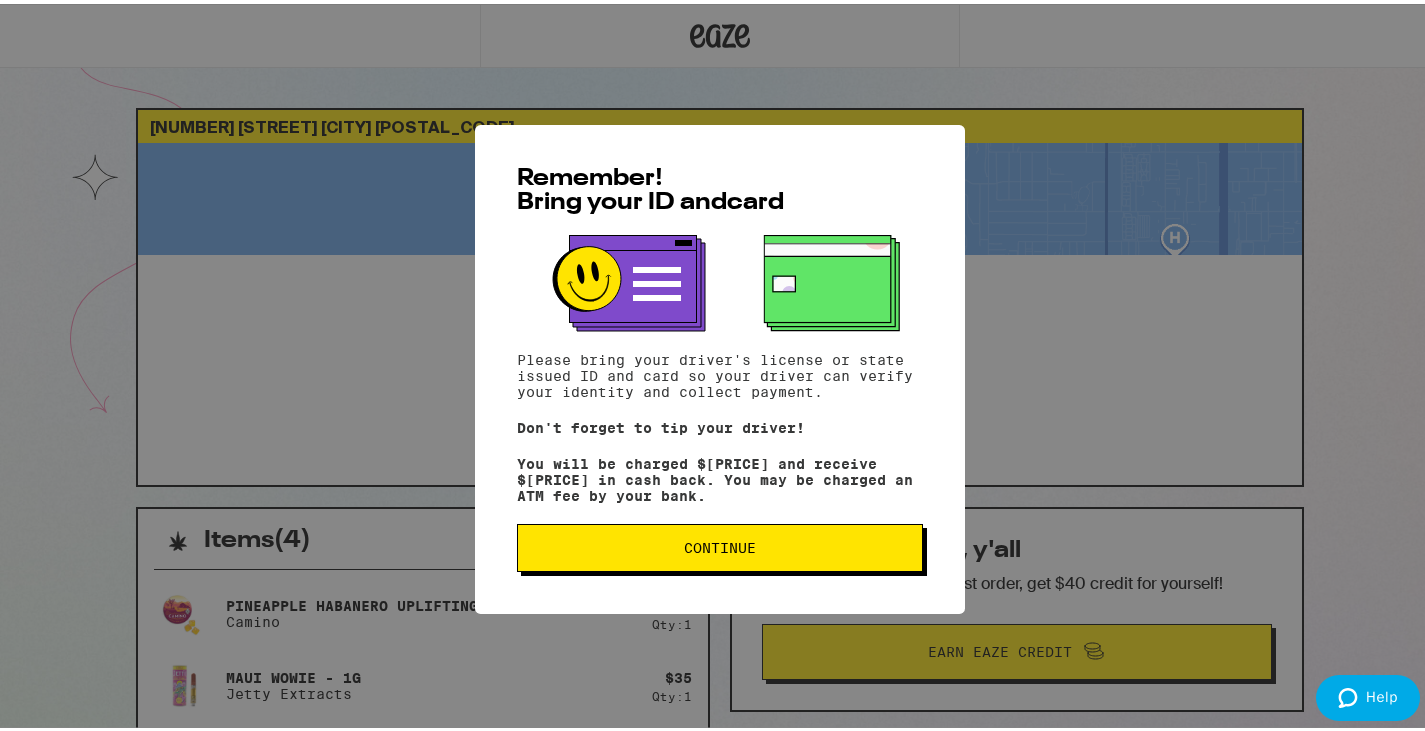 click on "Continue" at bounding box center [720, 544] 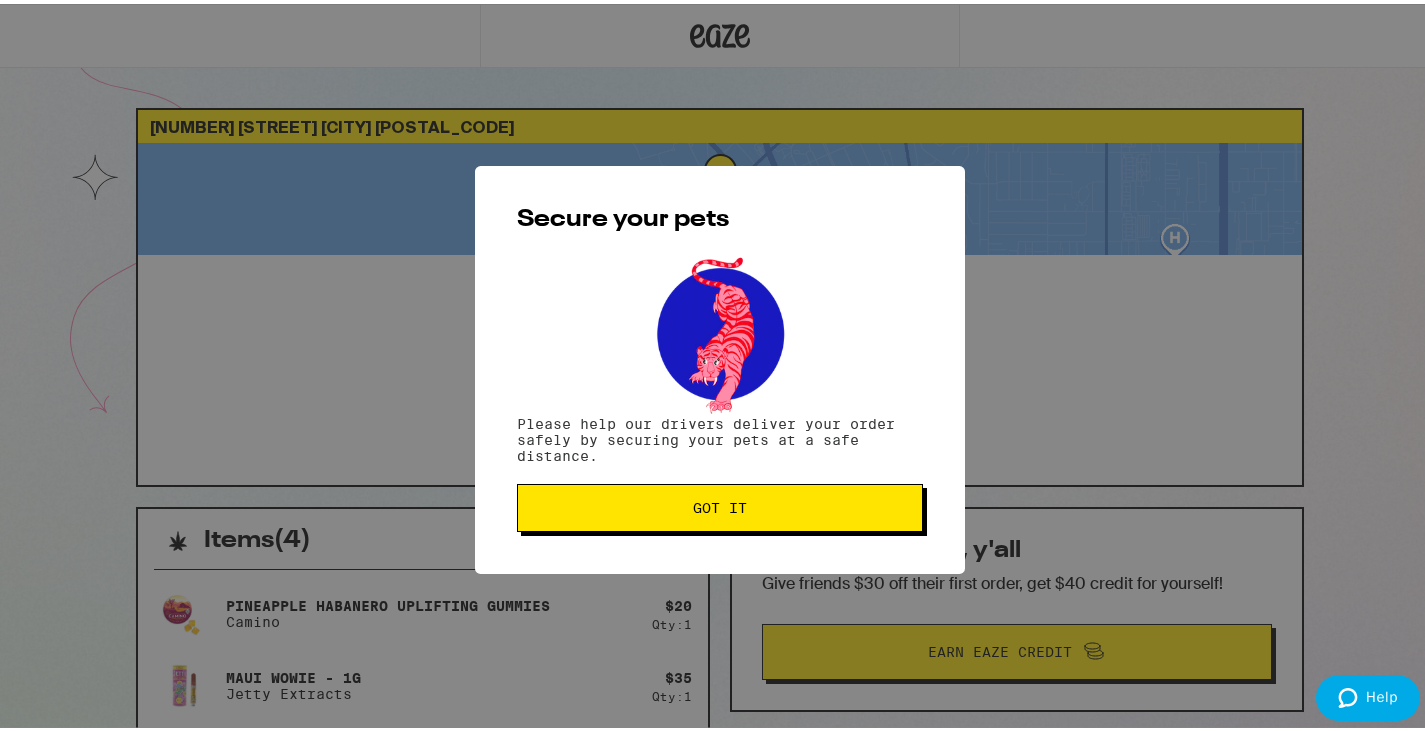 click on "Got it" at bounding box center [720, 504] 